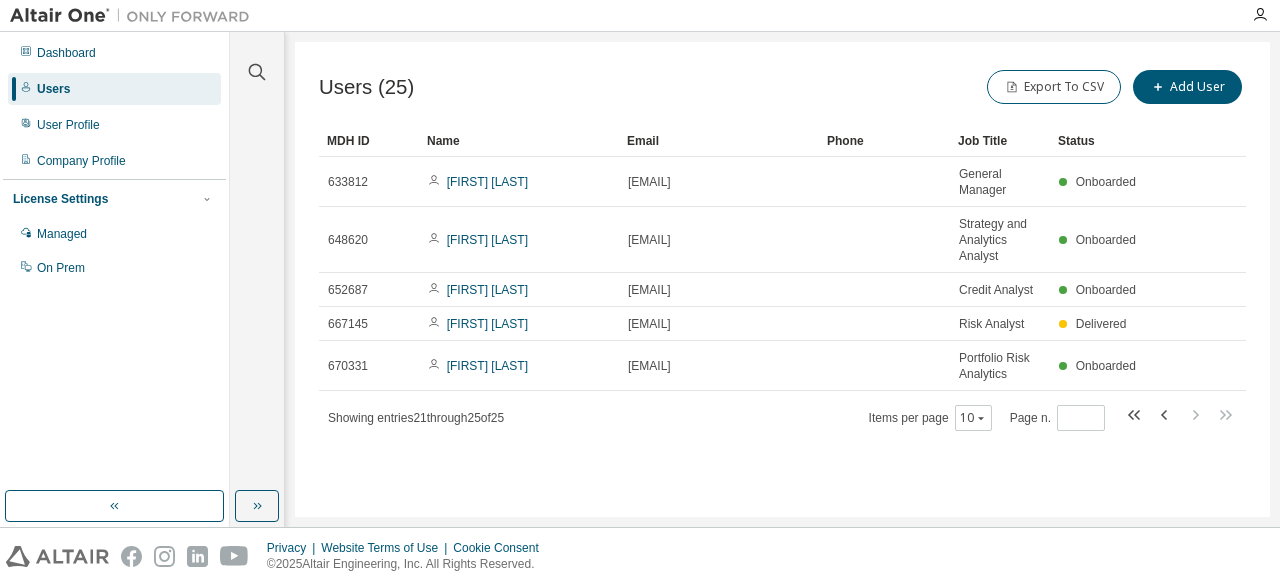 scroll, scrollTop: 0, scrollLeft: 0, axis: both 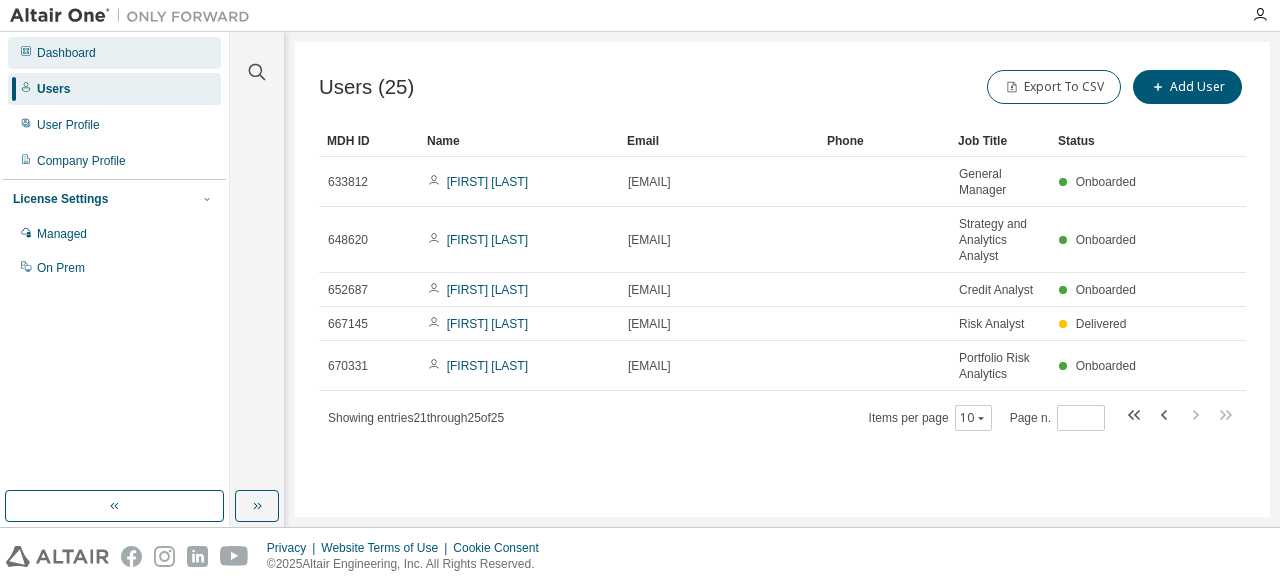 click on "Dashboard" at bounding box center (114, 53) 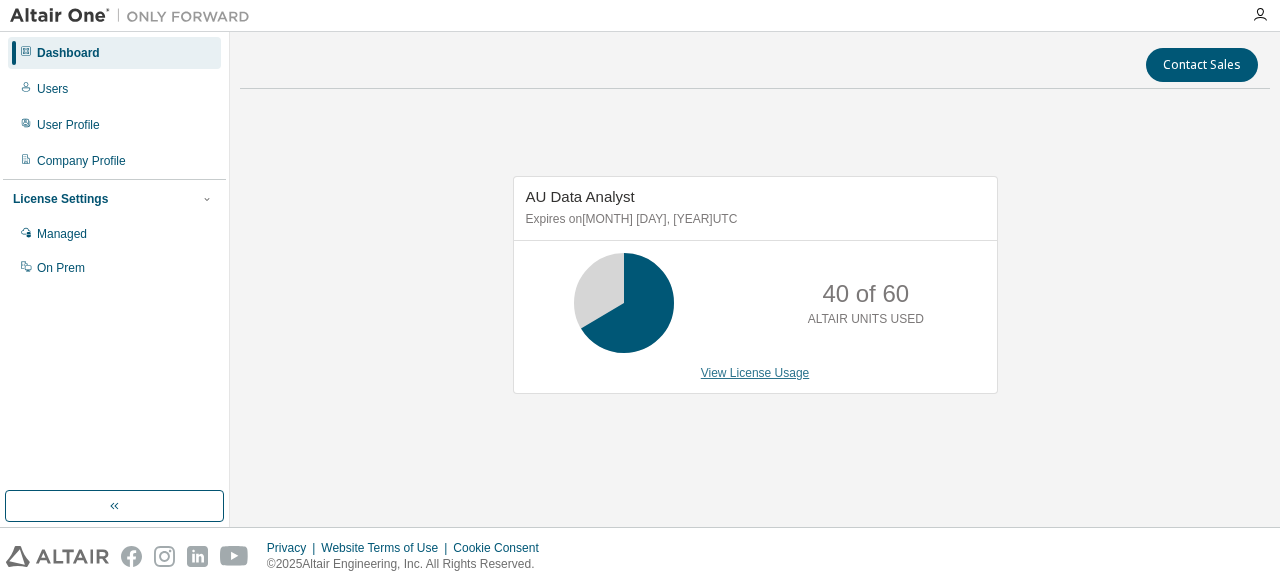 click on "View License Usage" at bounding box center [755, 373] 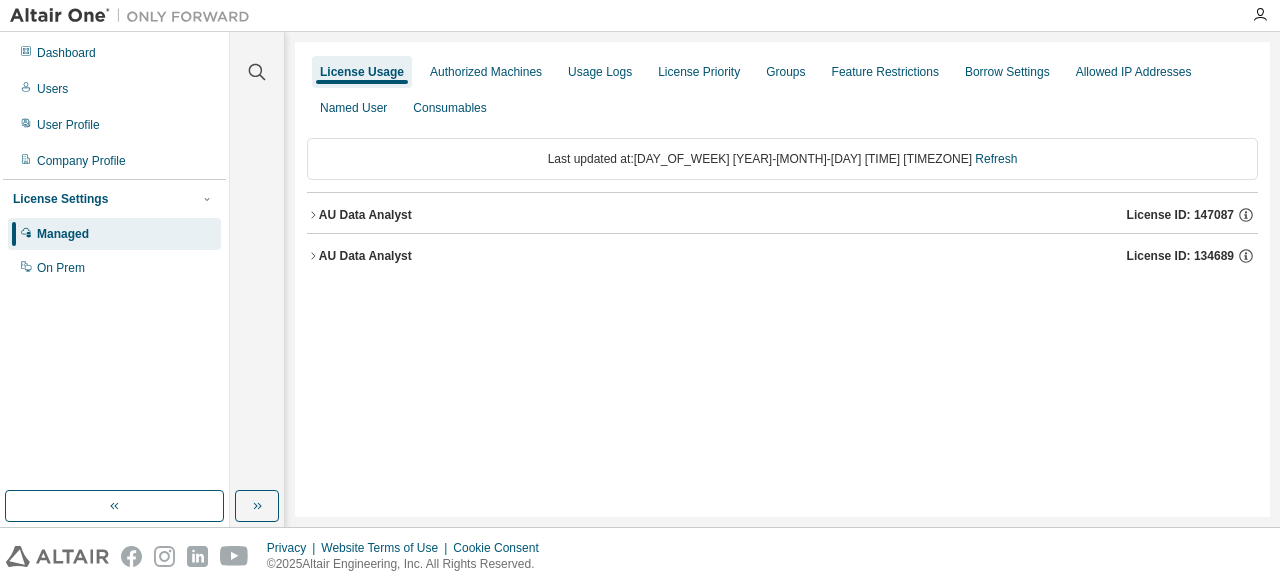 click 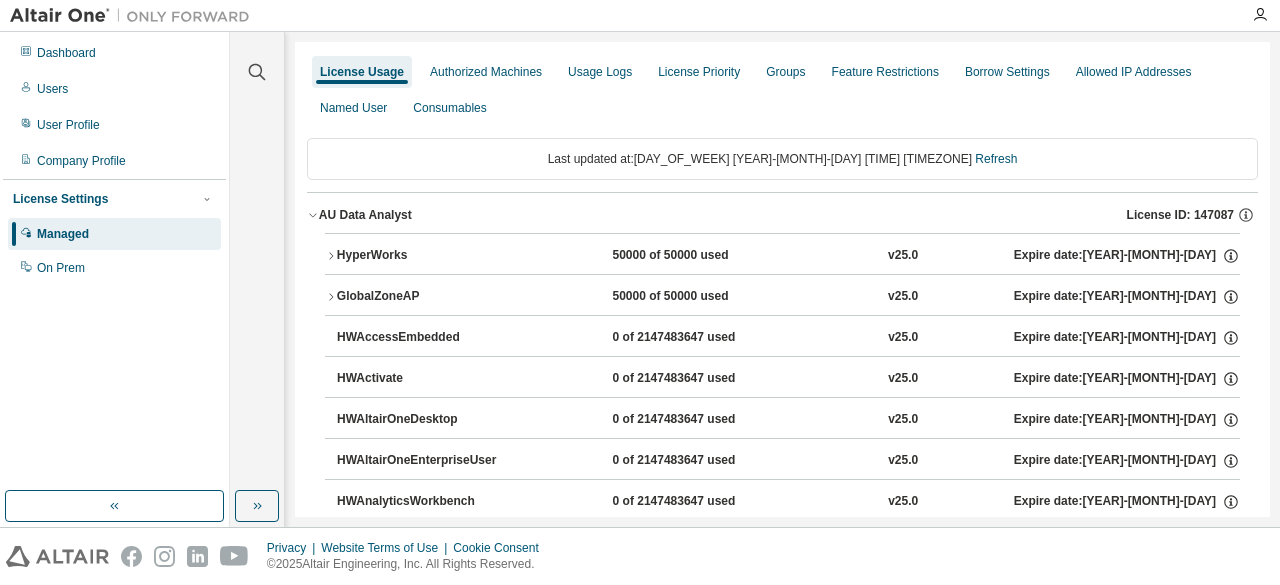 click 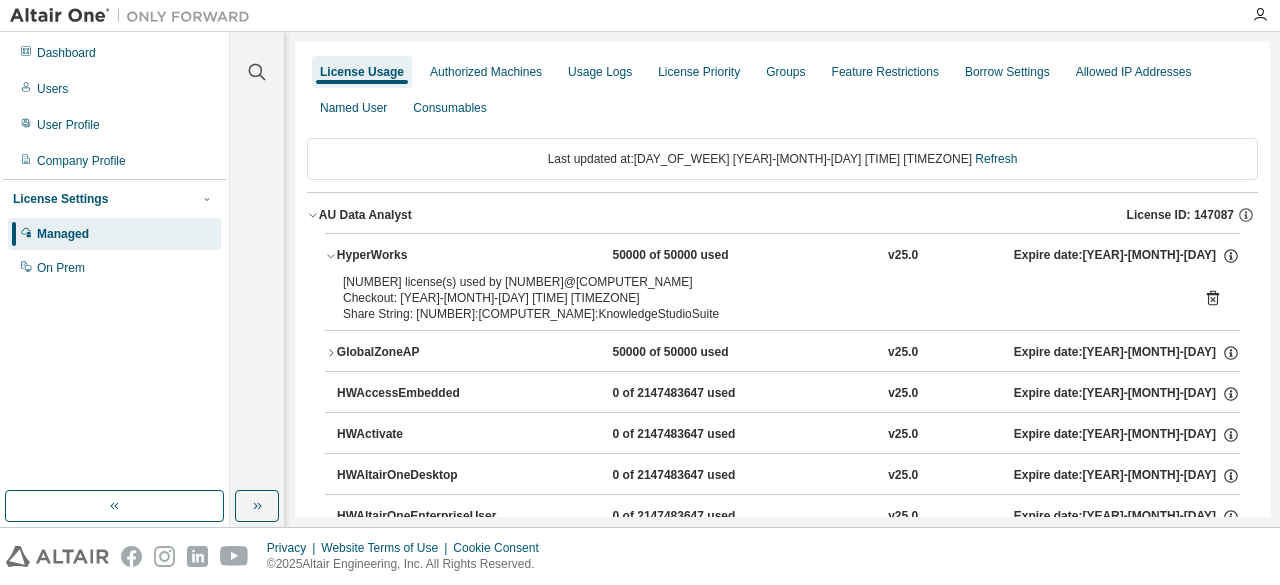 click on "[NUMBER] license(s) used by [NUMBER]@[COMPUTER_NAME]" at bounding box center (758, 282) 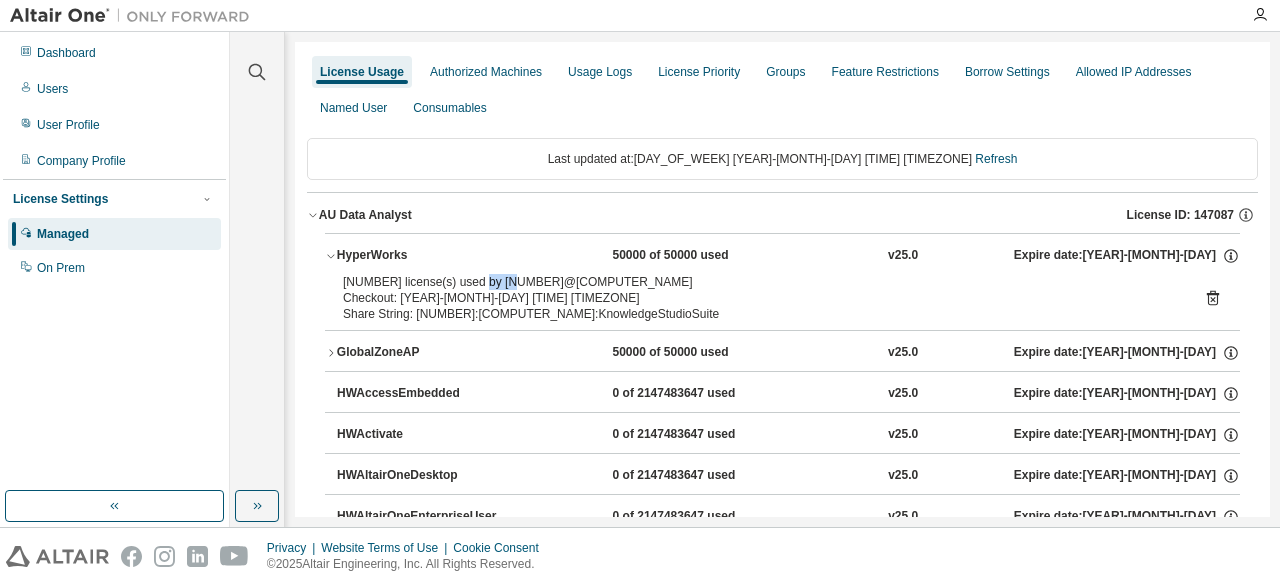 click on "[NUMBER] license(s) used by [NUMBER]@[COMPUTER_NAME]" at bounding box center (758, 282) 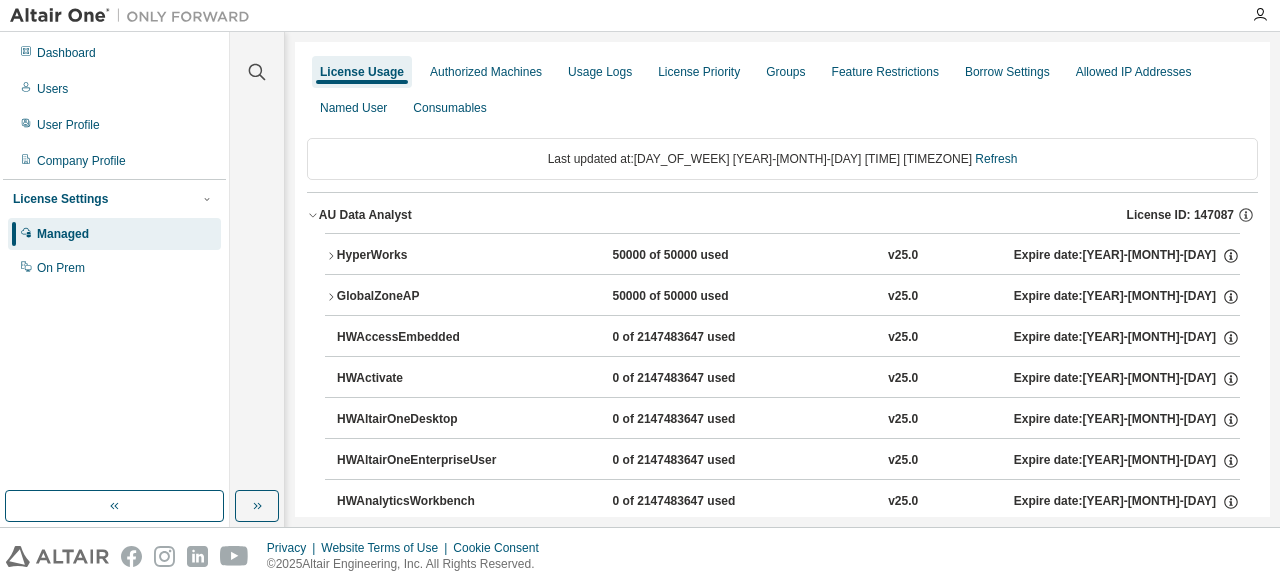 click 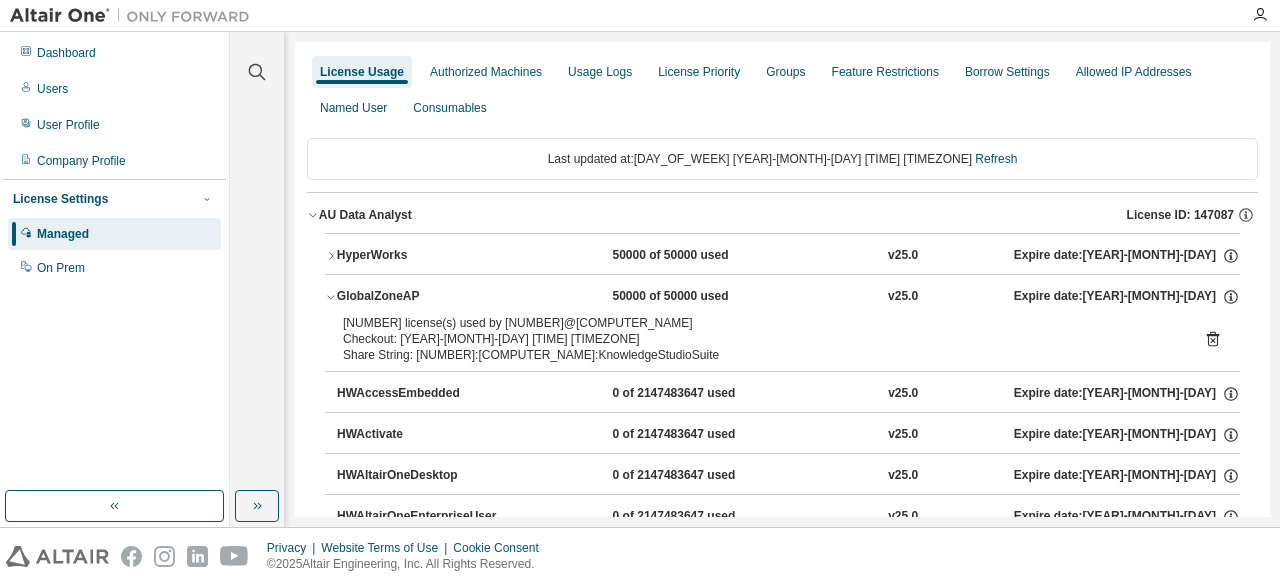 click 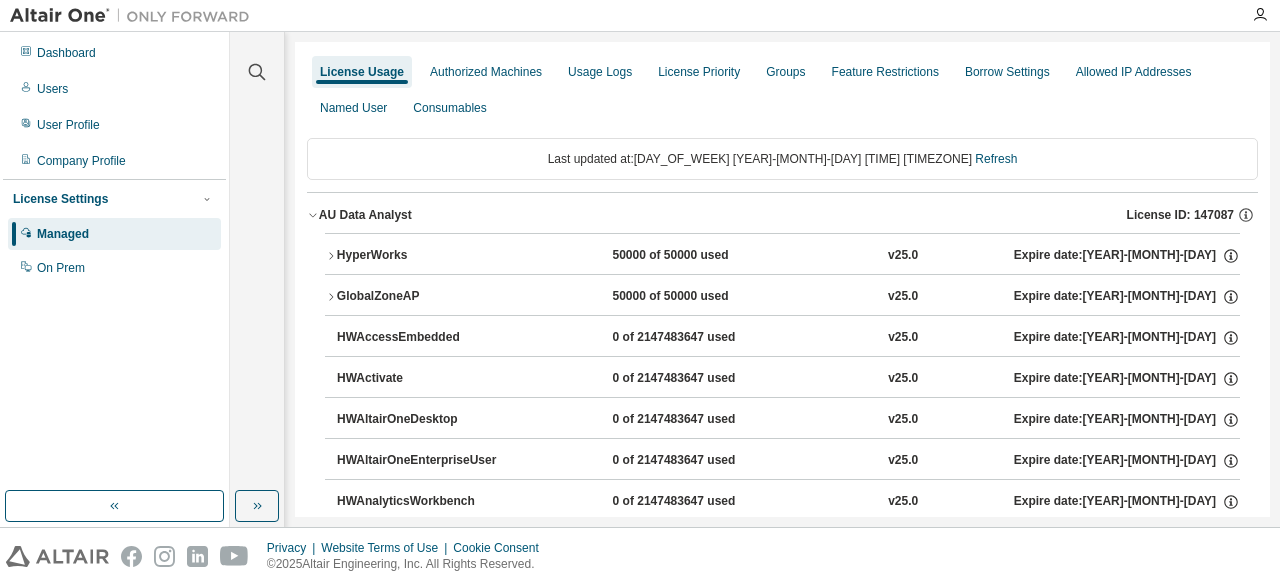 click 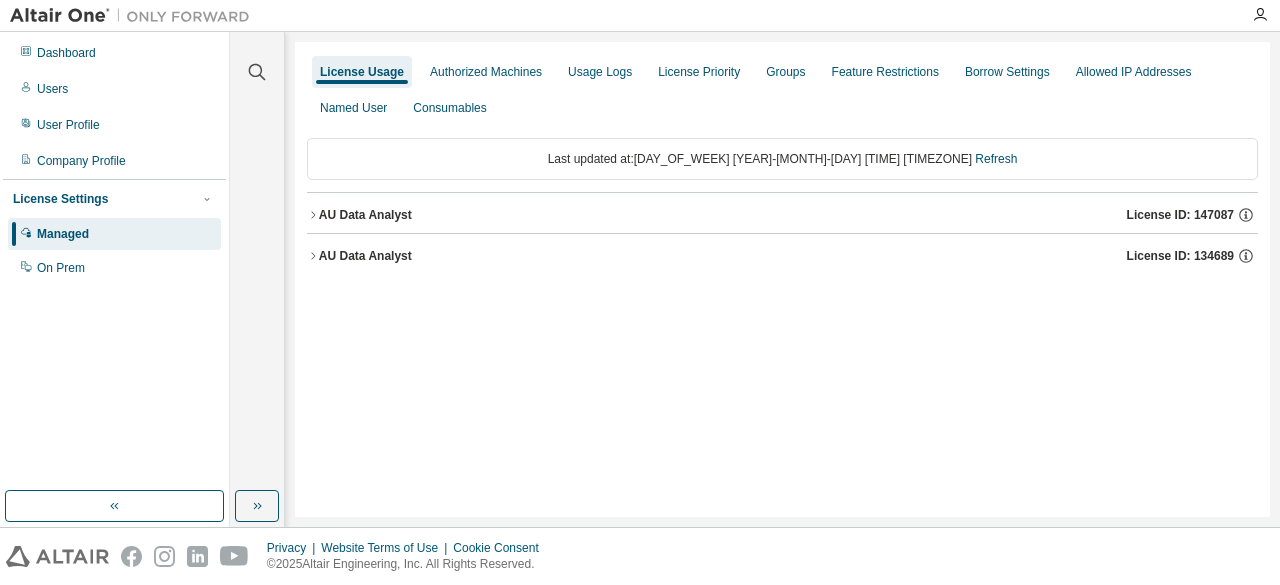 click 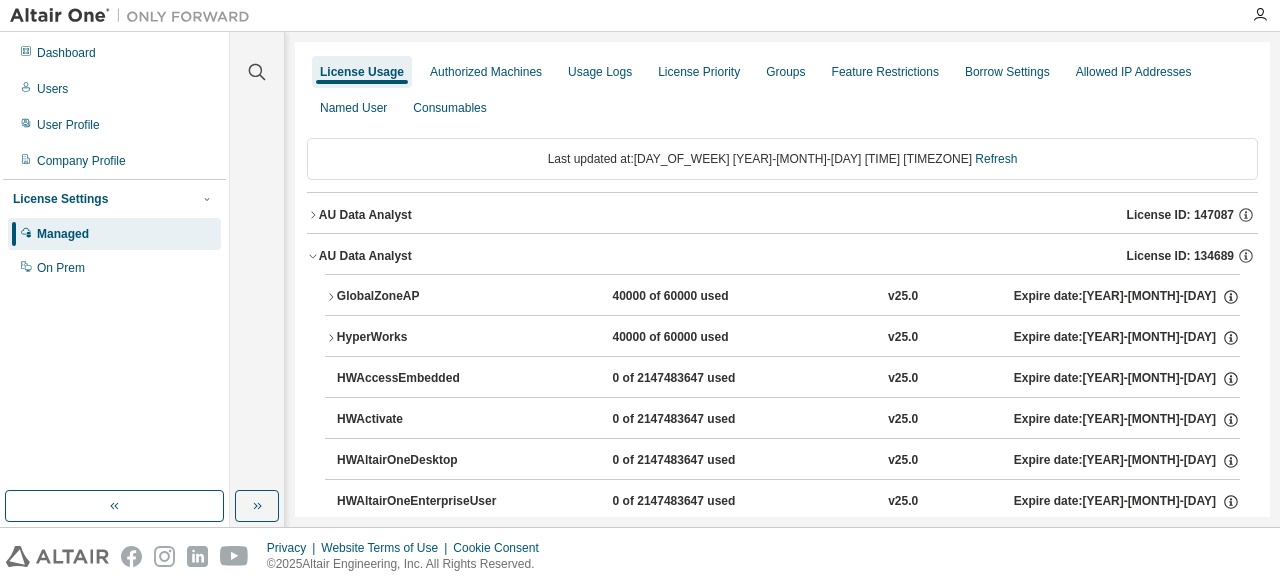 click 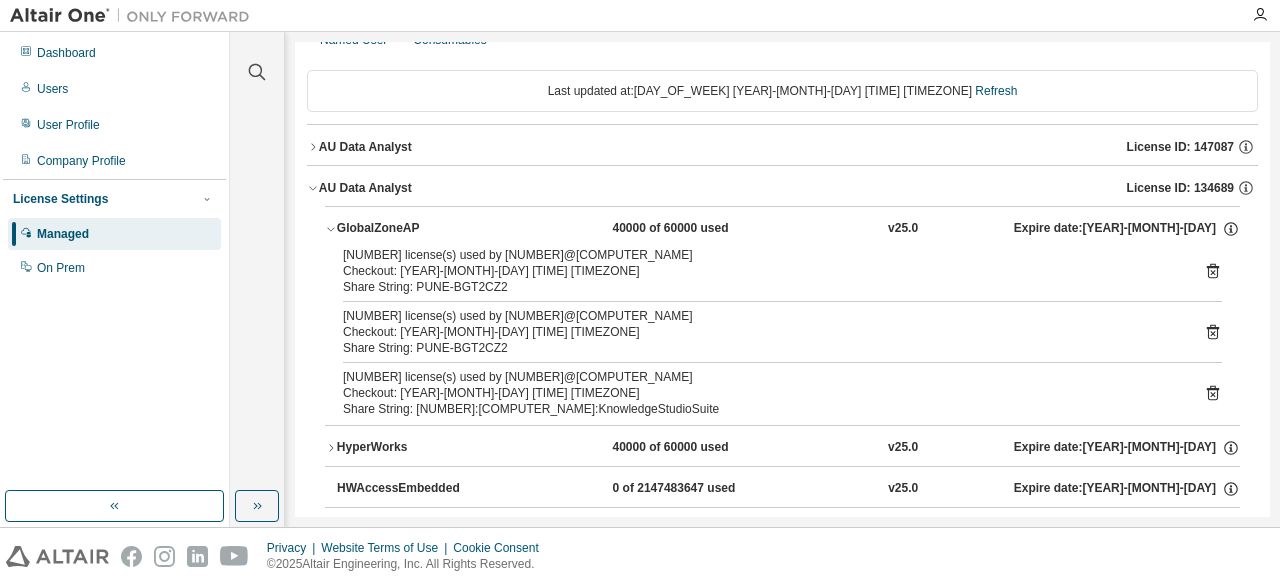 scroll, scrollTop: 100, scrollLeft: 0, axis: vertical 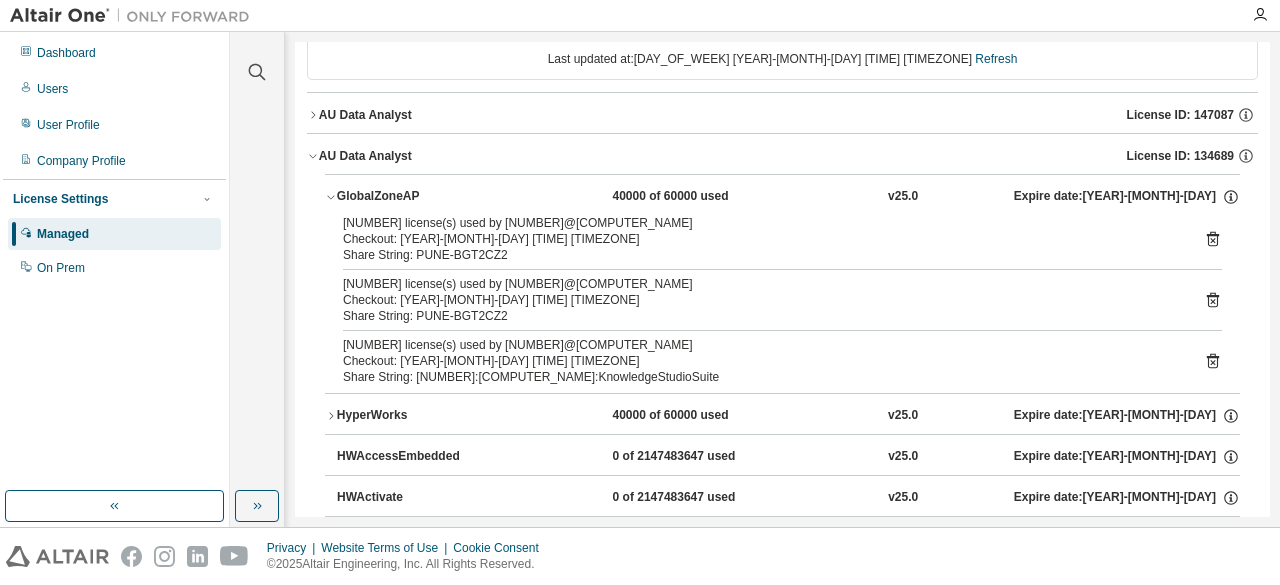 type 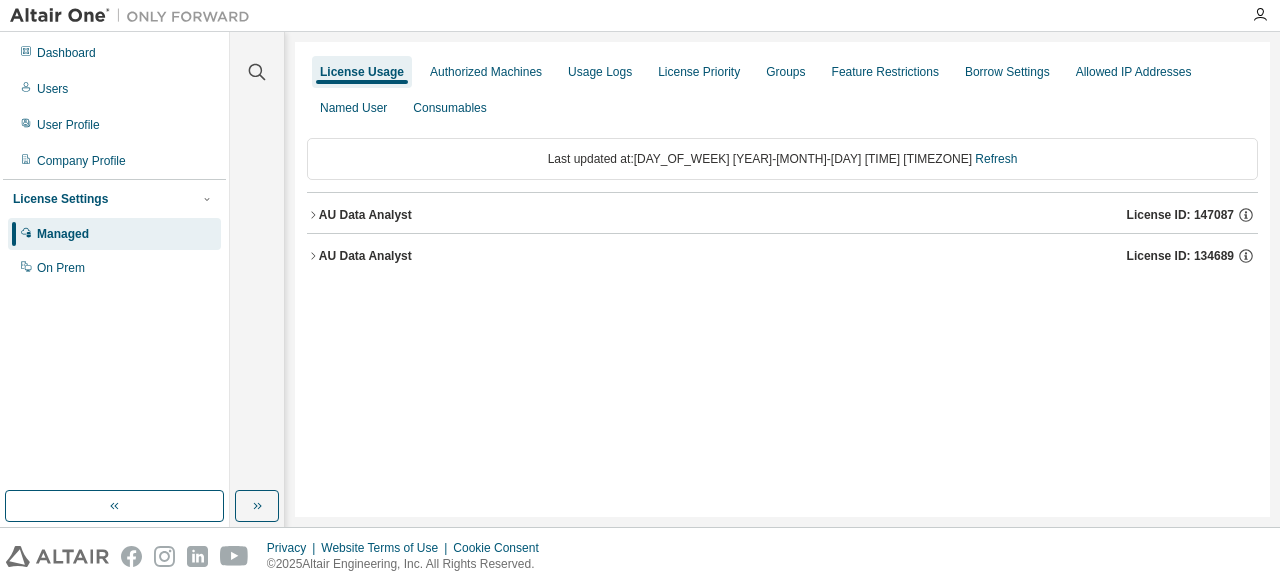 scroll, scrollTop: 0, scrollLeft: 0, axis: both 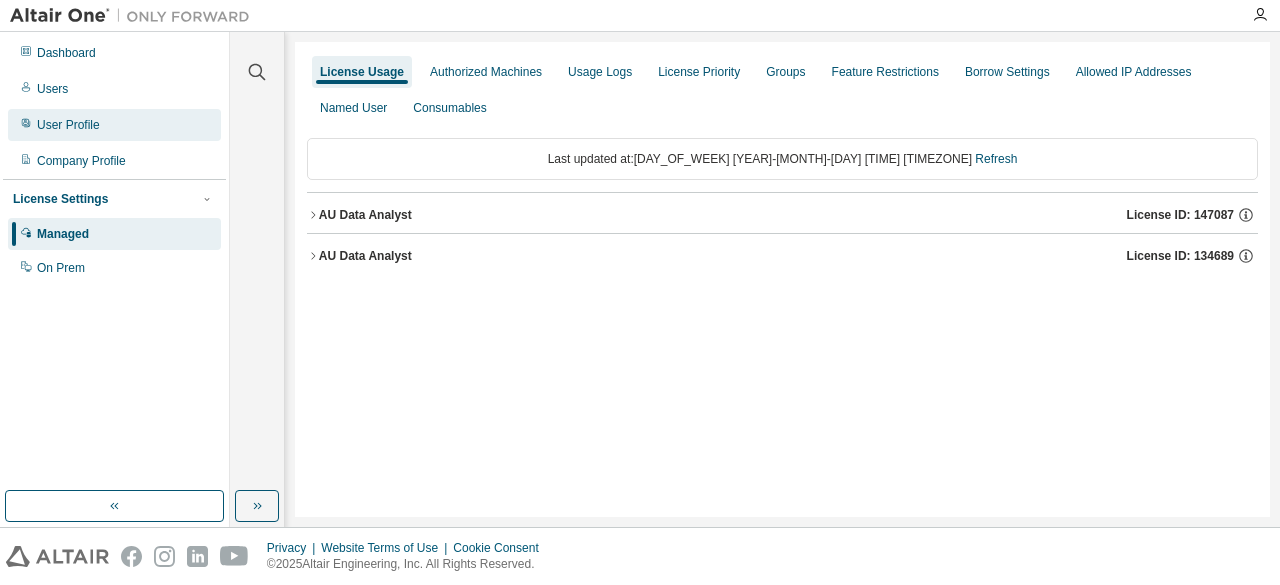 click on "User Profile" at bounding box center [68, 125] 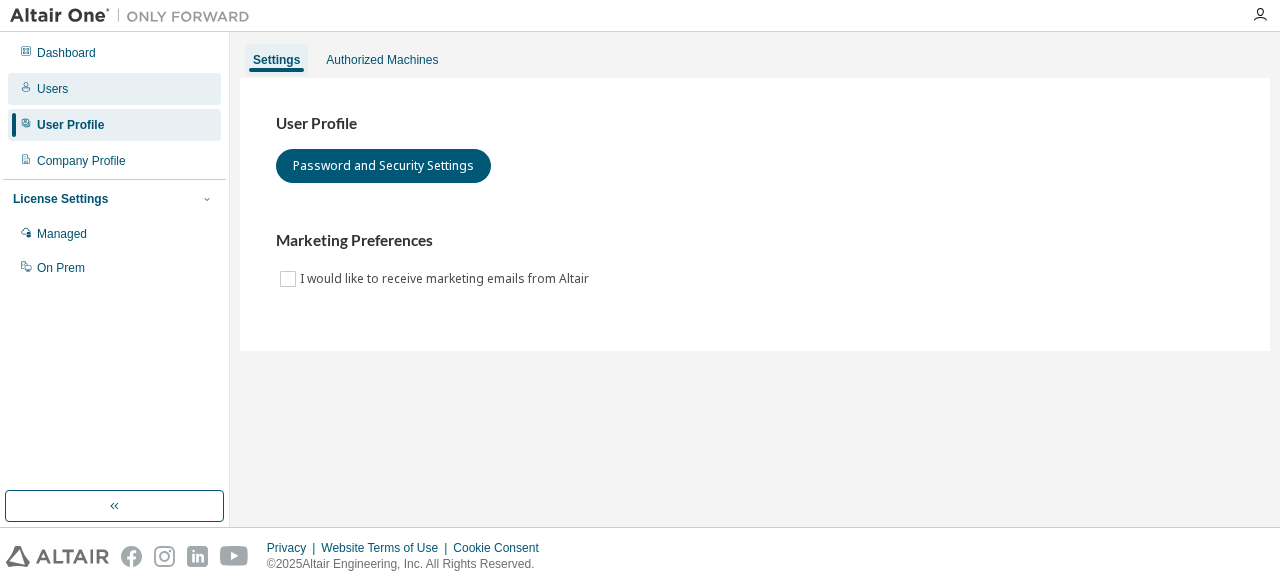 click on "Users" at bounding box center (114, 89) 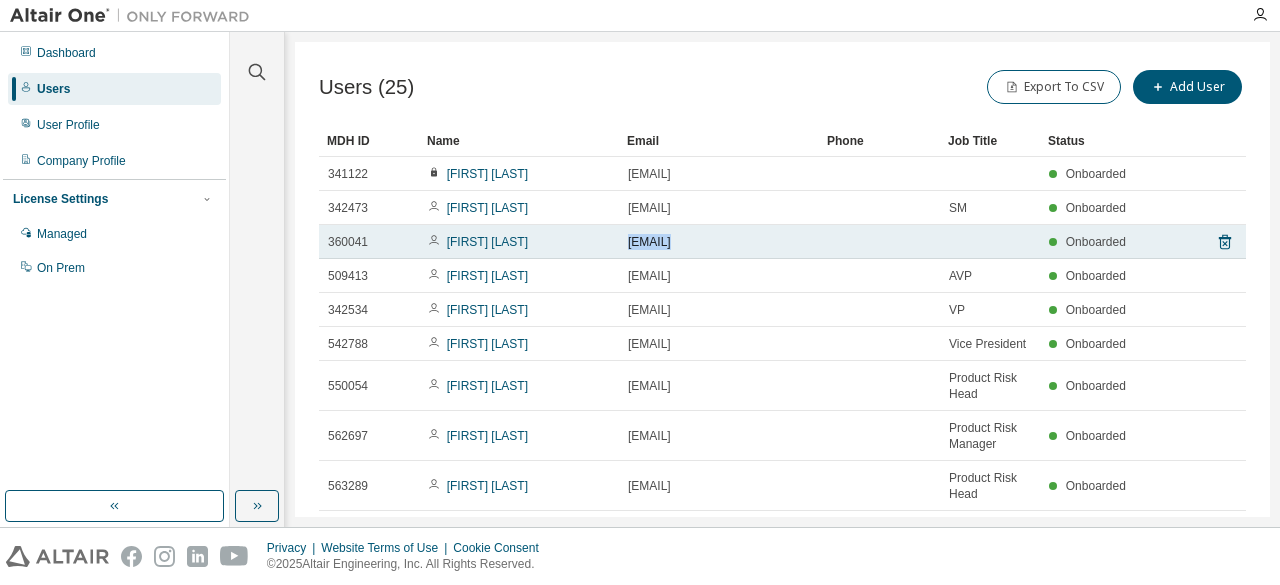 drag, startPoint x: 630, startPoint y: 241, endPoint x: 862, endPoint y: 237, distance: 232.03448 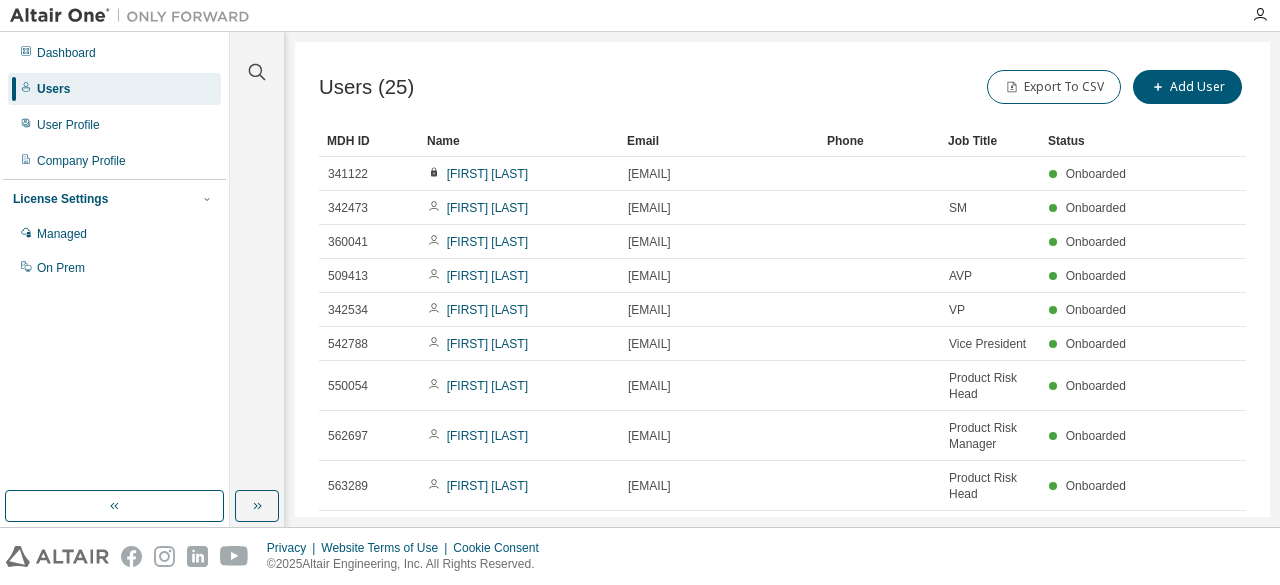 click at bounding box center [750, 15] 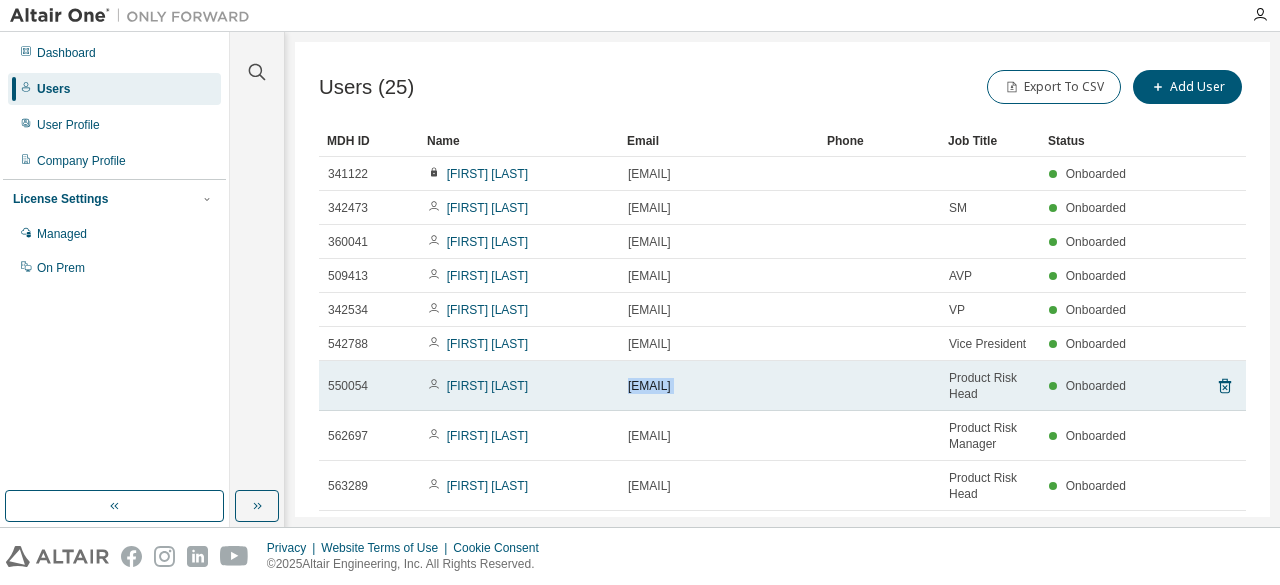 drag, startPoint x: 625, startPoint y: 387, endPoint x: 820, endPoint y: 385, distance: 195.01025 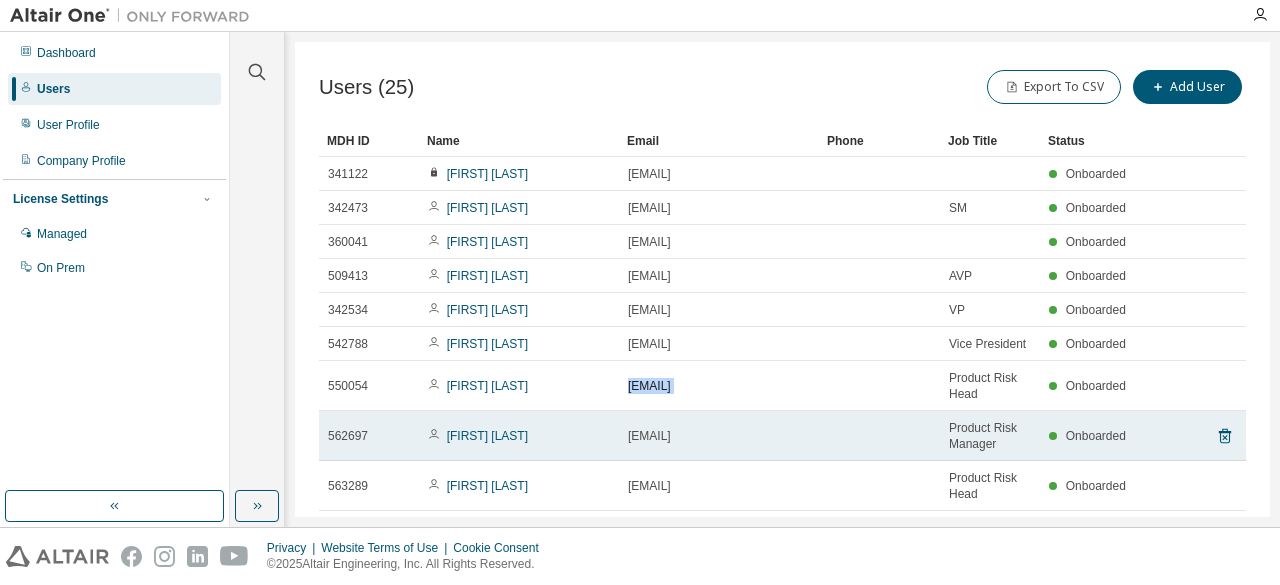 copy on "[EMAIL]" 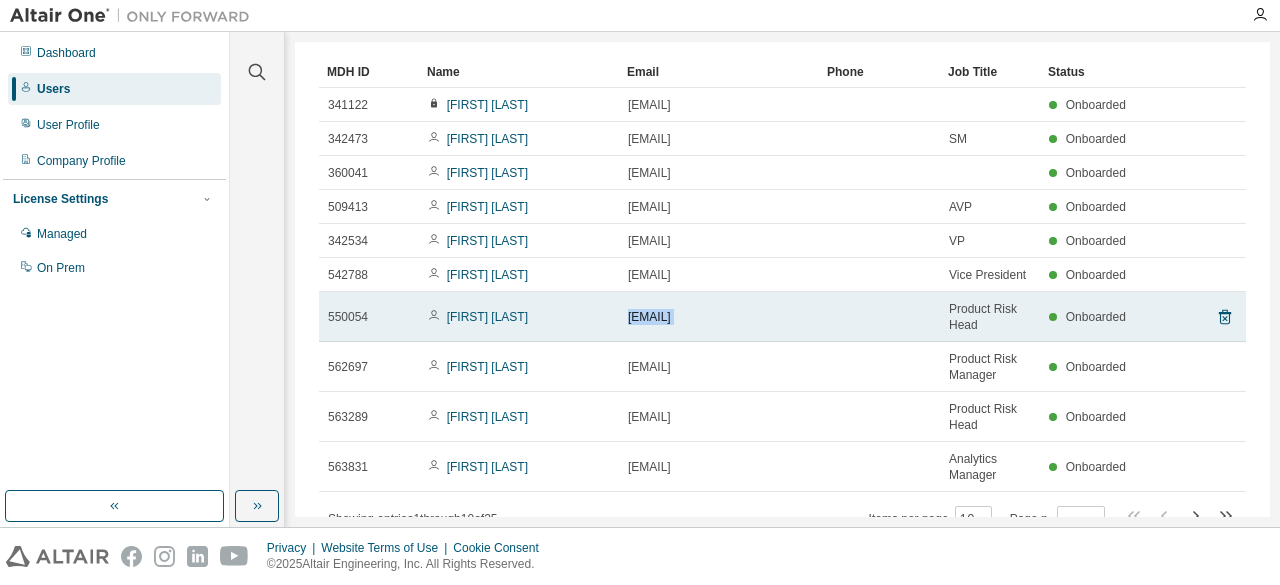 scroll, scrollTop: 100, scrollLeft: 0, axis: vertical 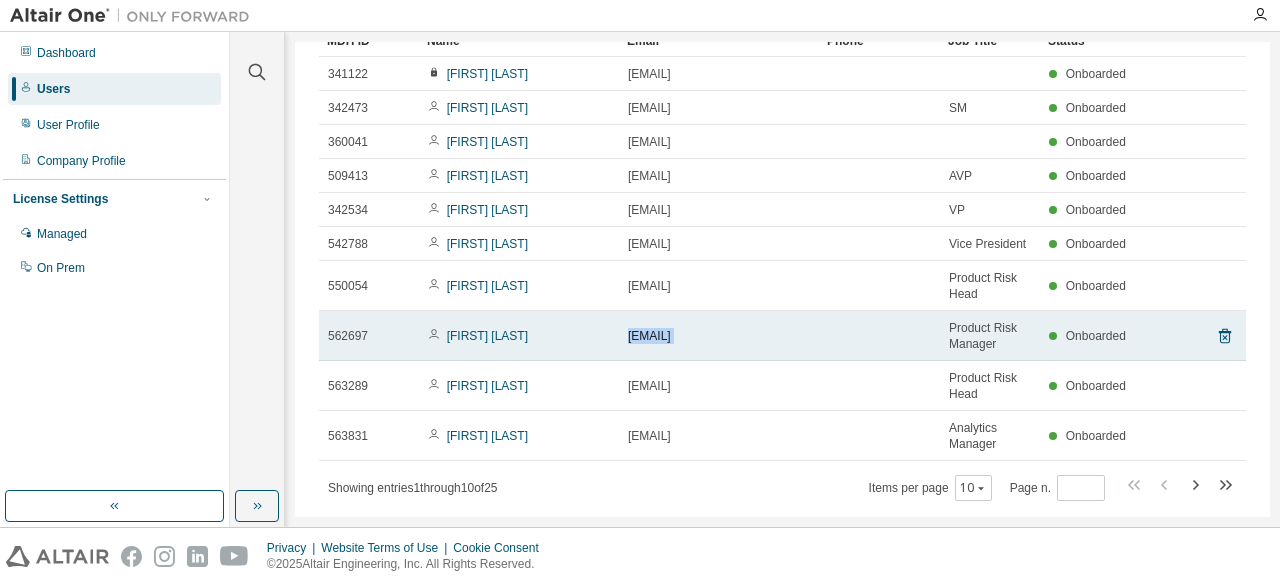 drag, startPoint x: 626, startPoint y: 341, endPoint x: 819, endPoint y: 341, distance: 193 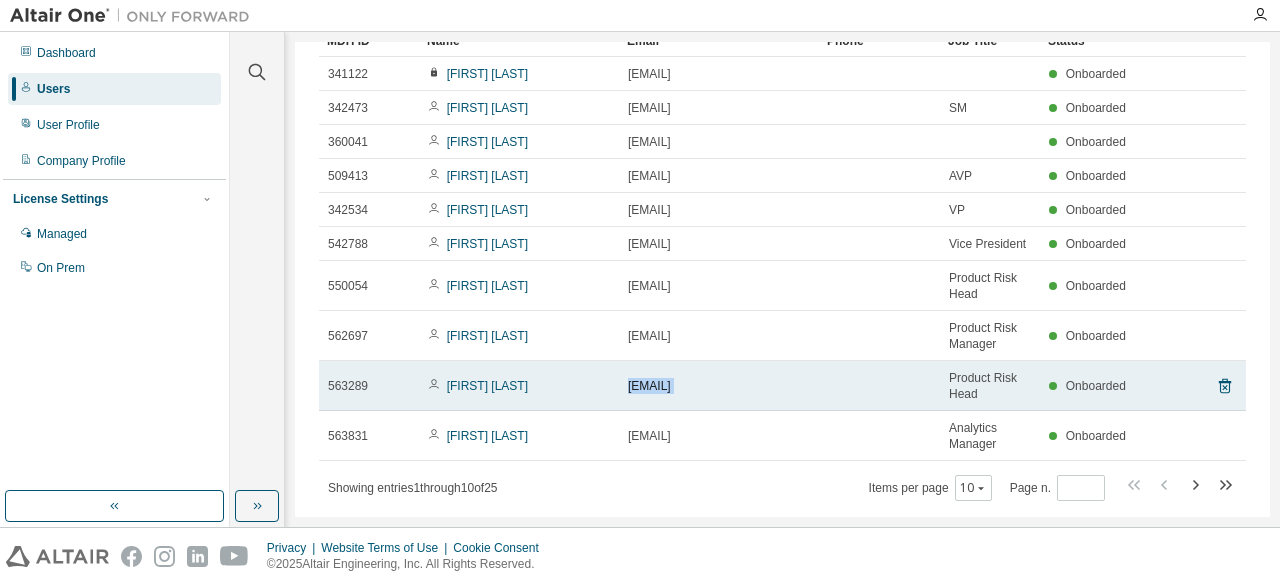 drag, startPoint x: 626, startPoint y: 383, endPoint x: 826, endPoint y: 399, distance: 200.63898 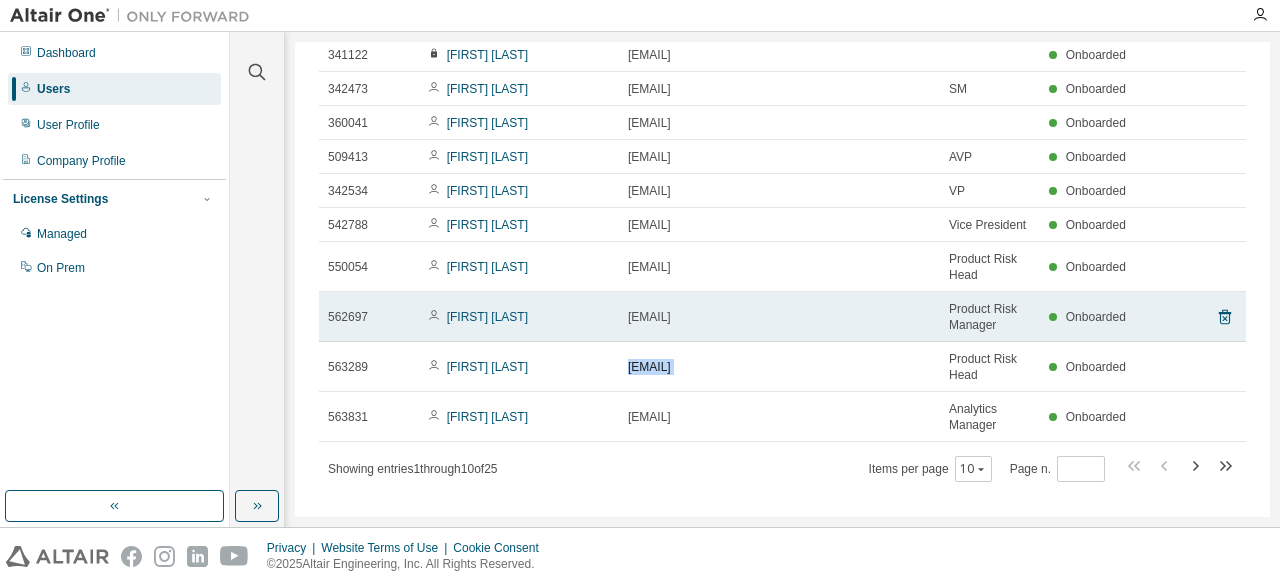 scroll, scrollTop: 136, scrollLeft: 0, axis: vertical 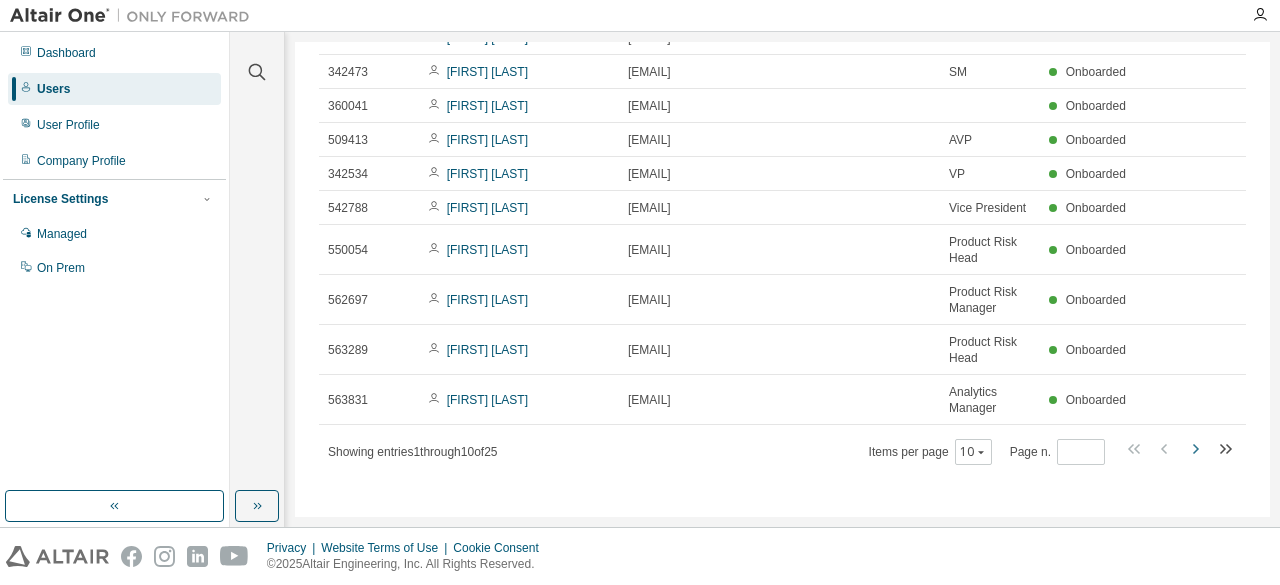 click 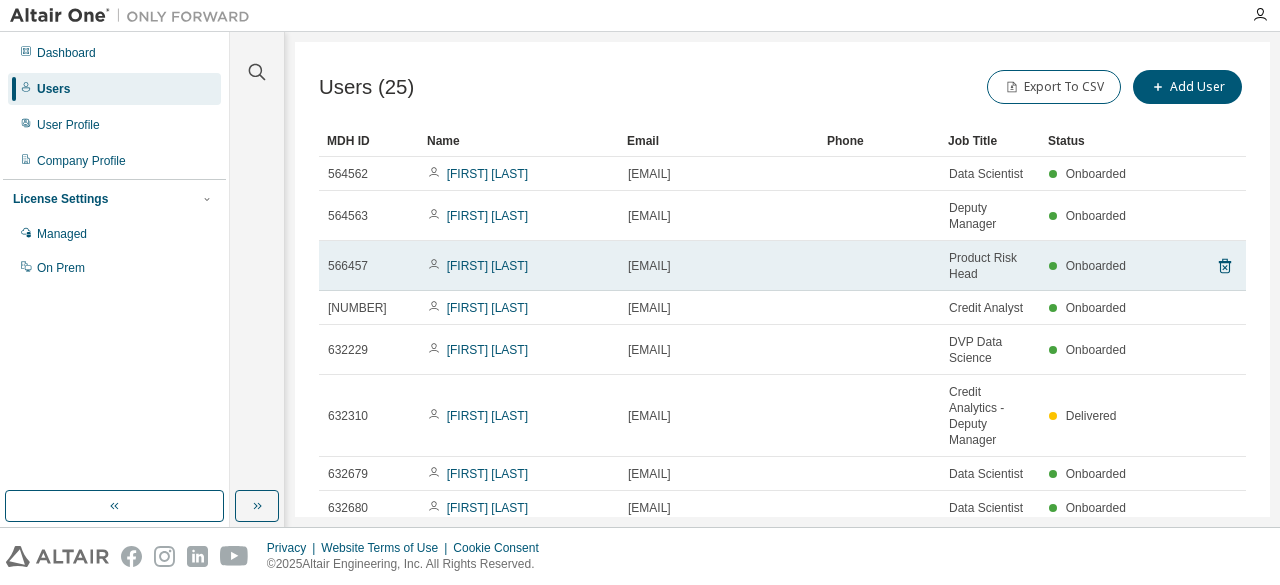 scroll, scrollTop: 0, scrollLeft: 0, axis: both 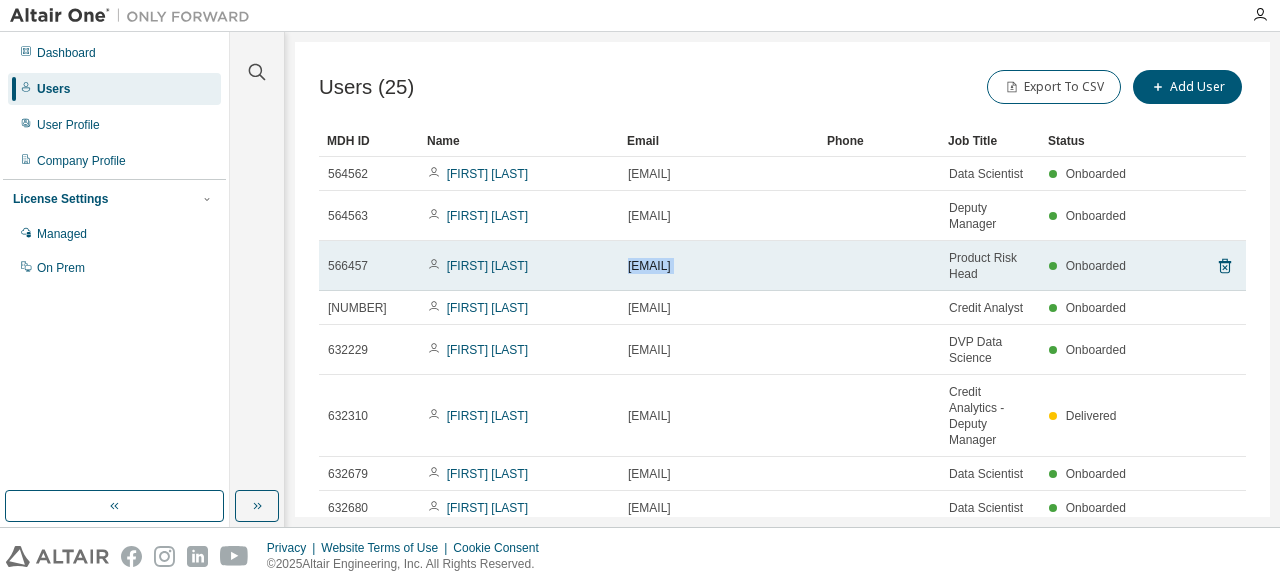 drag, startPoint x: 620, startPoint y: 265, endPoint x: 862, endPoint y: 273, distance: 242.1322 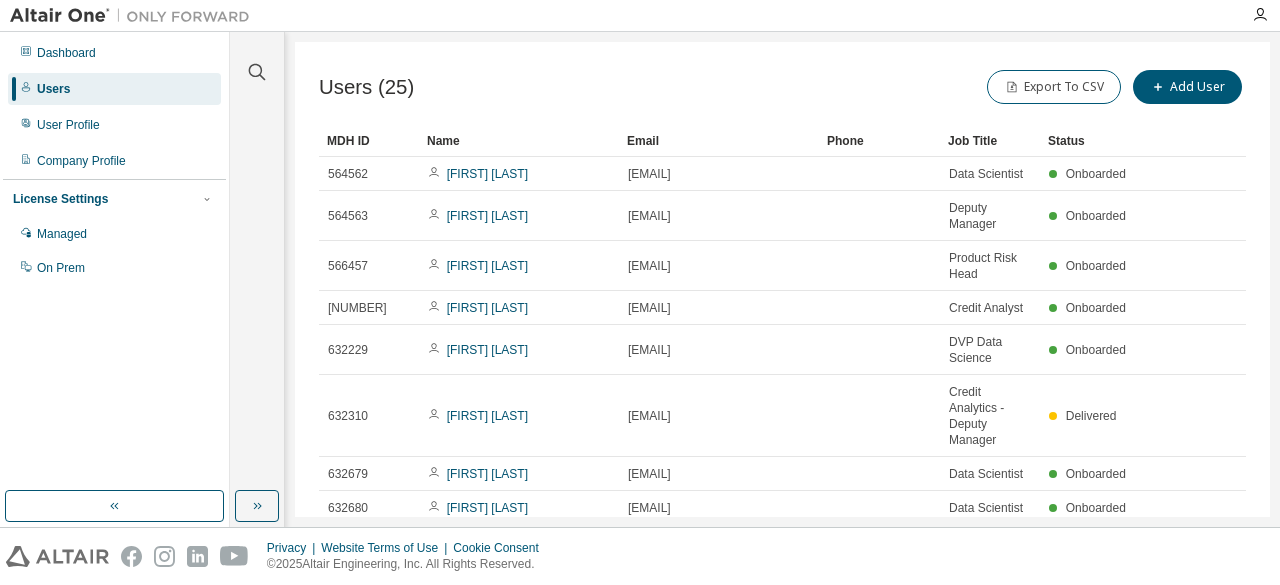 click on "Users (25) Export To CSV Add User Clear Load Save Save As Field Operator Value Select filter Select operand Add criteria Search MDH ID Name Email Phone Job Title Status [NUMBER]  [FIRST] [LAST] [EMAIL] Data Scientist Onboarded [NUMBER]  [FIRST] [LAST] [EMAIL] Deputy Manager Onboarded [NUMBER]  [FIRST] [LAST] [EMAIL] Product Risk Head Onboarded [NUMBER]  [FIRST] [LAST] [EMAIL] Credit Analyst Onboarded [NUMBER]  [FIRST] [LAST] [EMAIL] DVP Data Science Onboarded [NUMBER]  [FIRST] [LAST] [EMAIL] Credit Analytics - Deputy Manager Delivered [NUMBER]  [FIRST] [LAST] [EMAIL] Data Scientist Onboarded [NUMBER]  [FIRST] [LAST] [EMAIL] Data Scientist Onboarded [NUMBER]  [FIRST] [LAST] [EMAIL] Technical Lead -Credit Analytics Onboarded [NUMBER]" at bounding box center (782, 279) 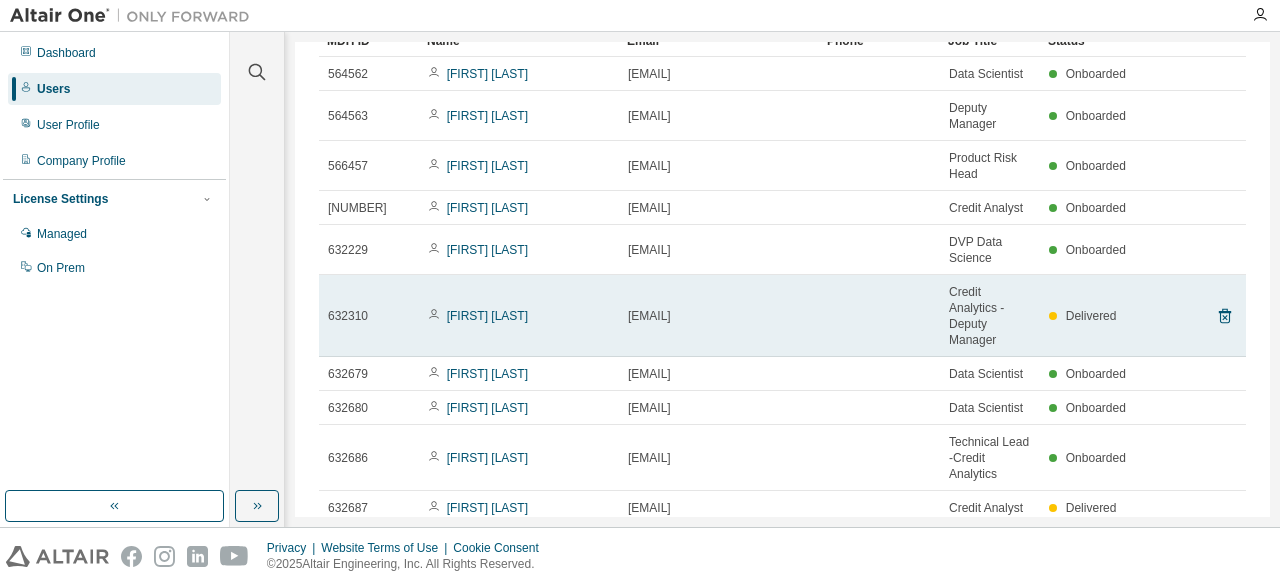scroll, scrollTop: 200, scrollLeft: 0, axis: vertical 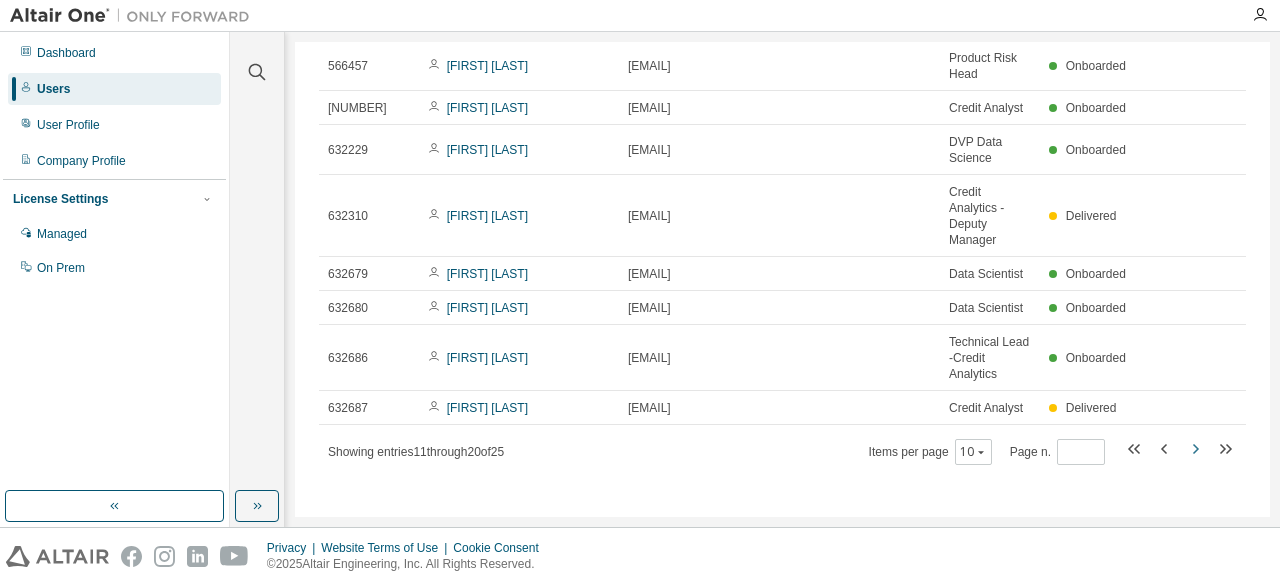 click 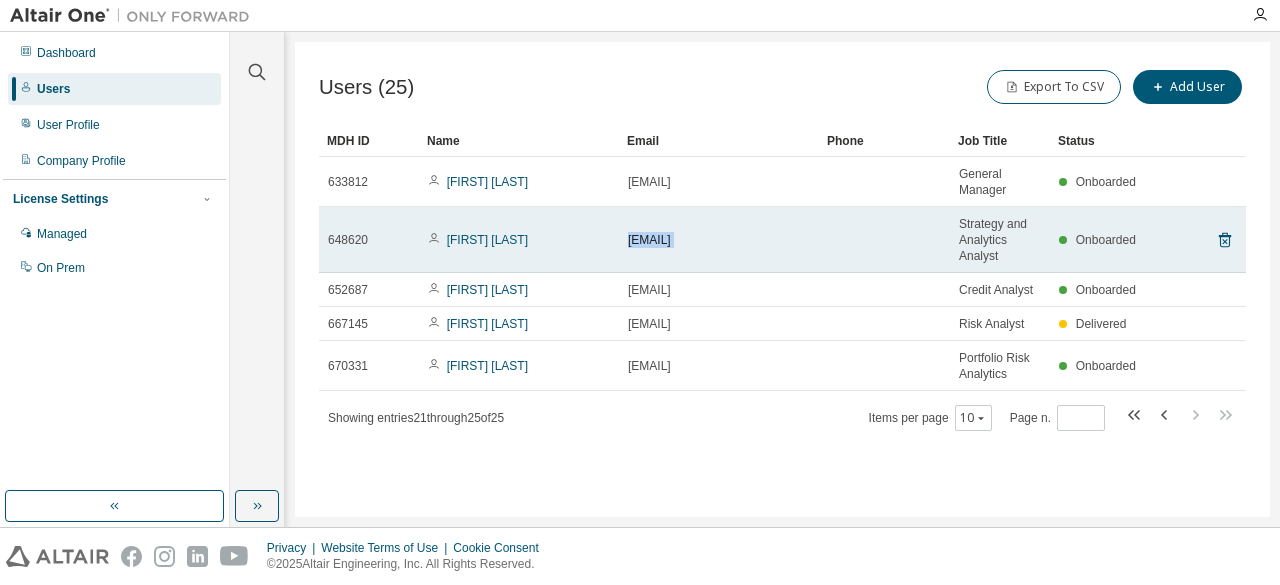 drag, startPoint x: 627, startPoint y: 241, endPoint x: 831, endPoint y: 243, distance: 204.0098 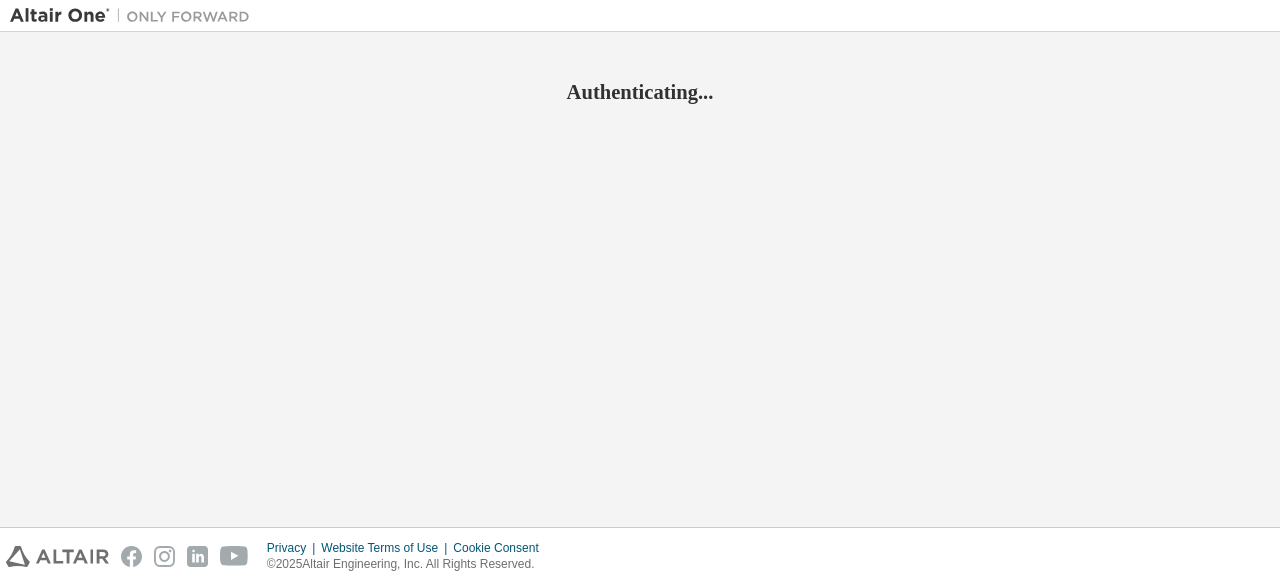 scroll, scrollTop: 0, scrollLeft: 0, axis: both 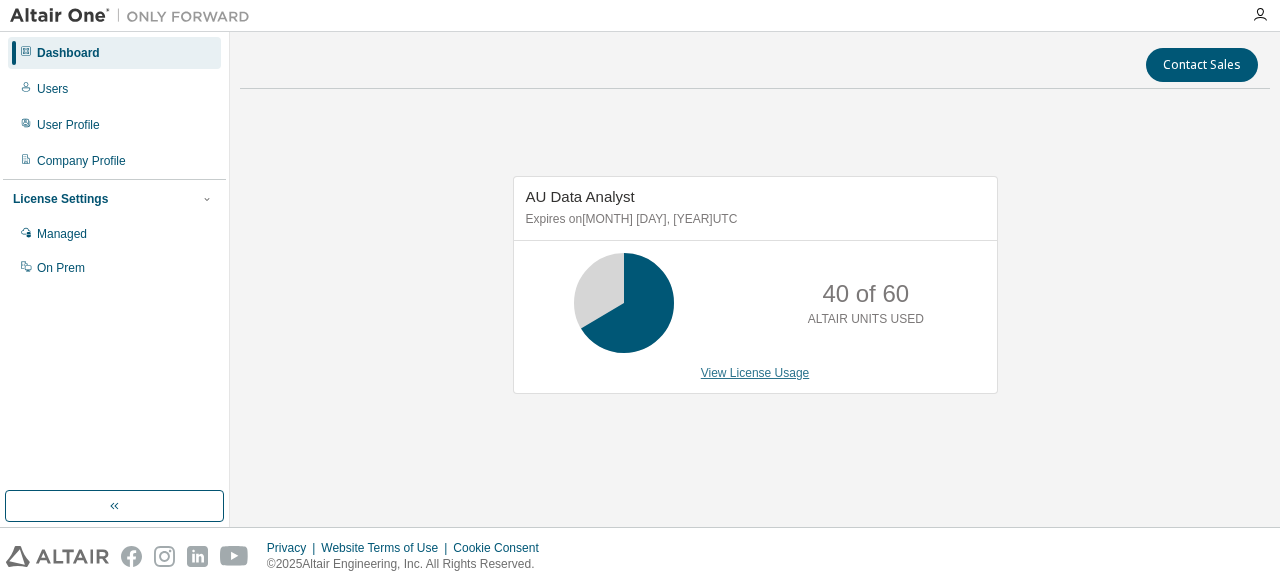 click on "View License Usage" at bounding box center [755, 373] 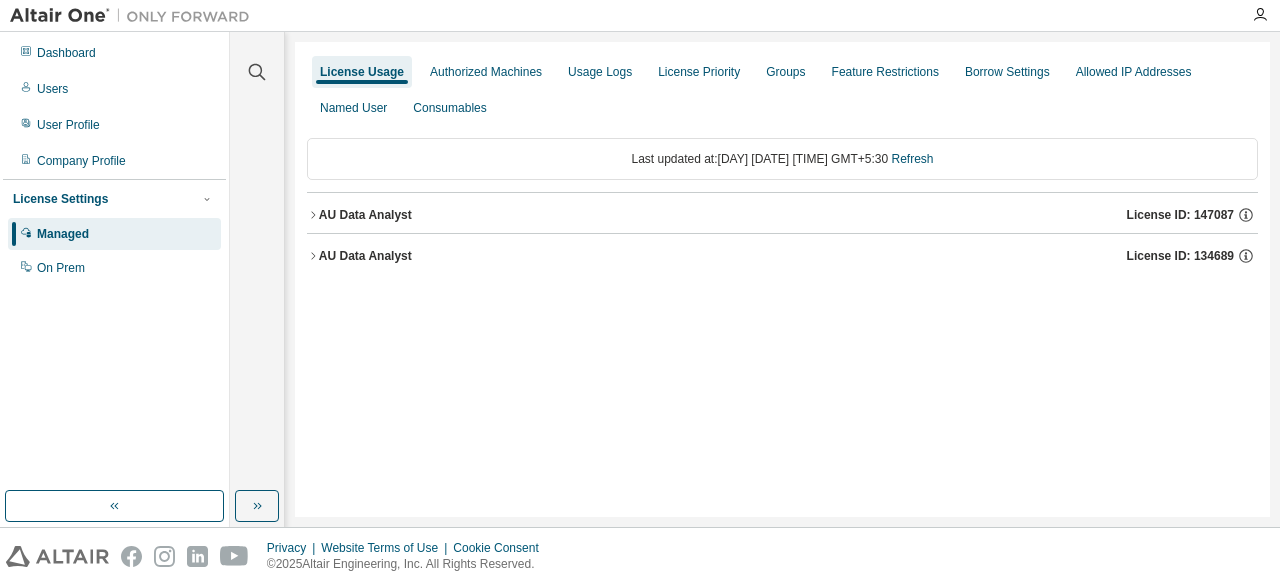 click 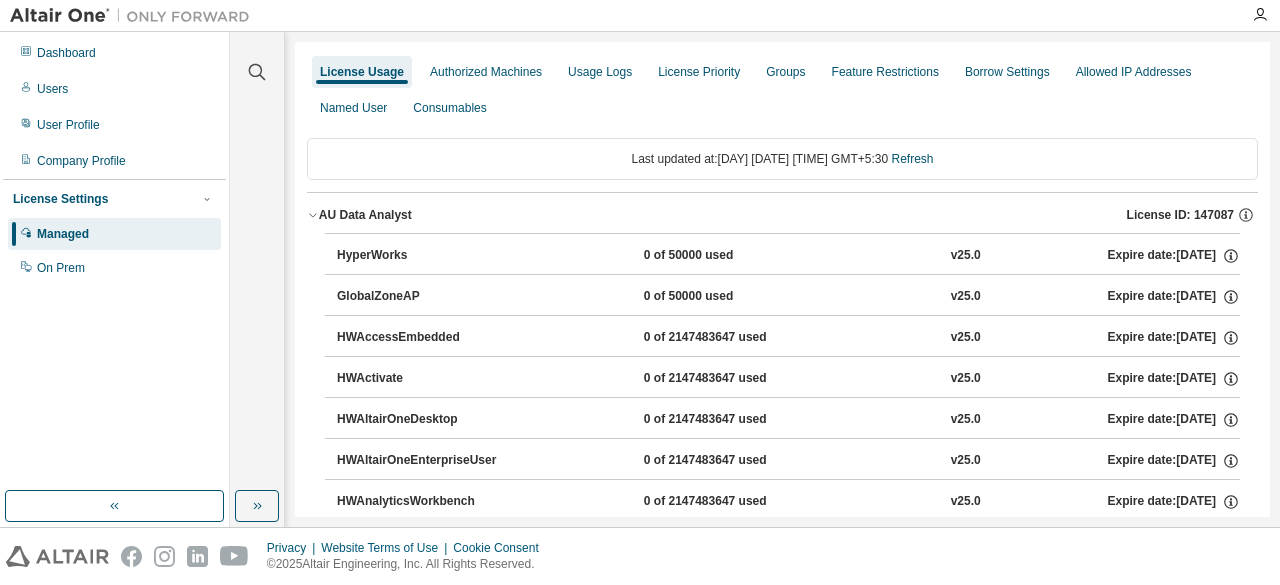 click 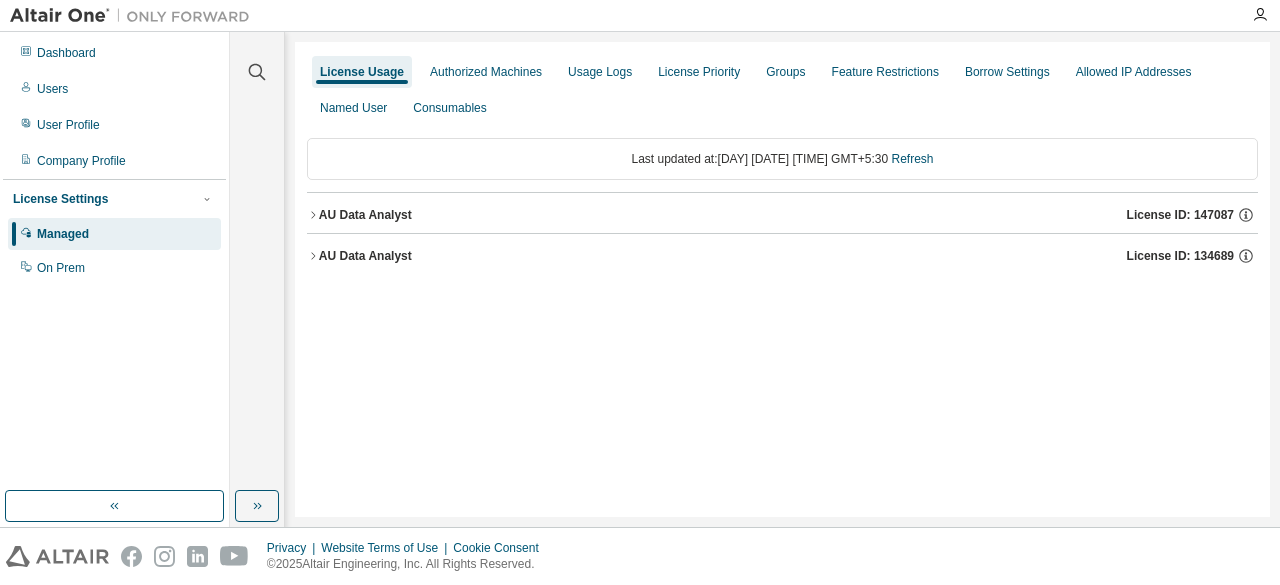 click 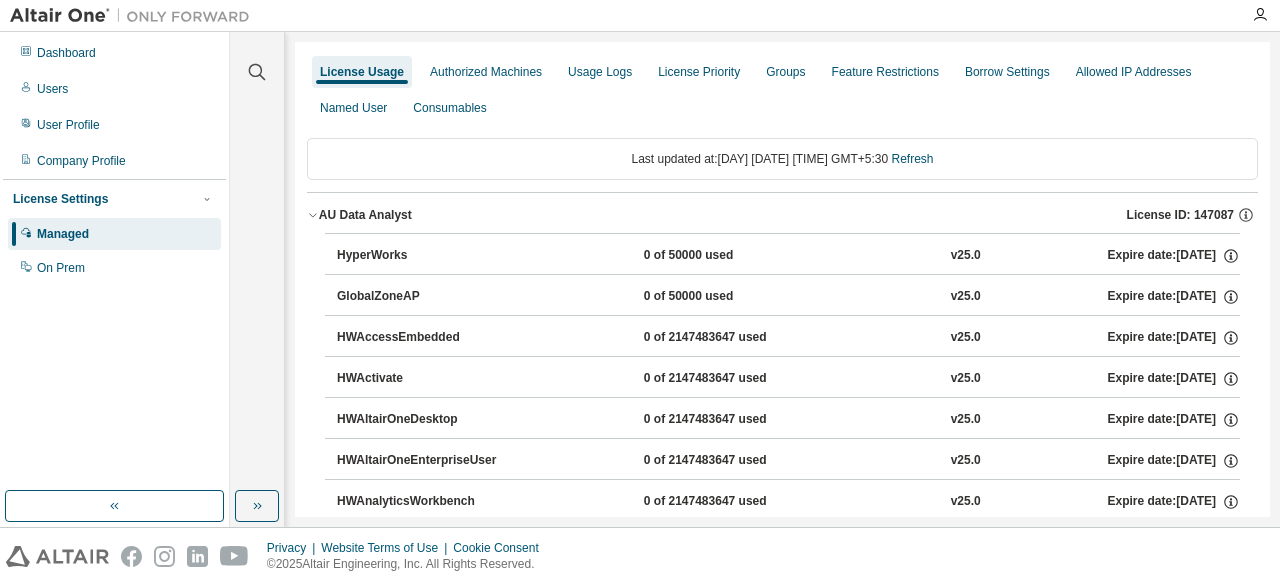 click on "HyperWorks" at bounding box center (427, 256) 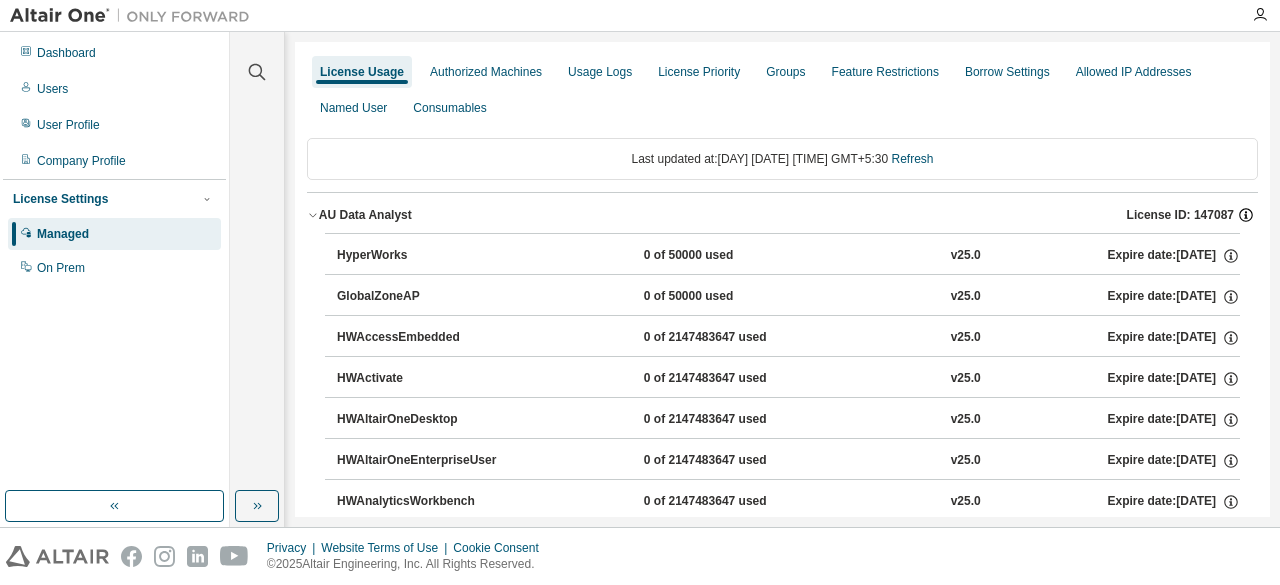 click 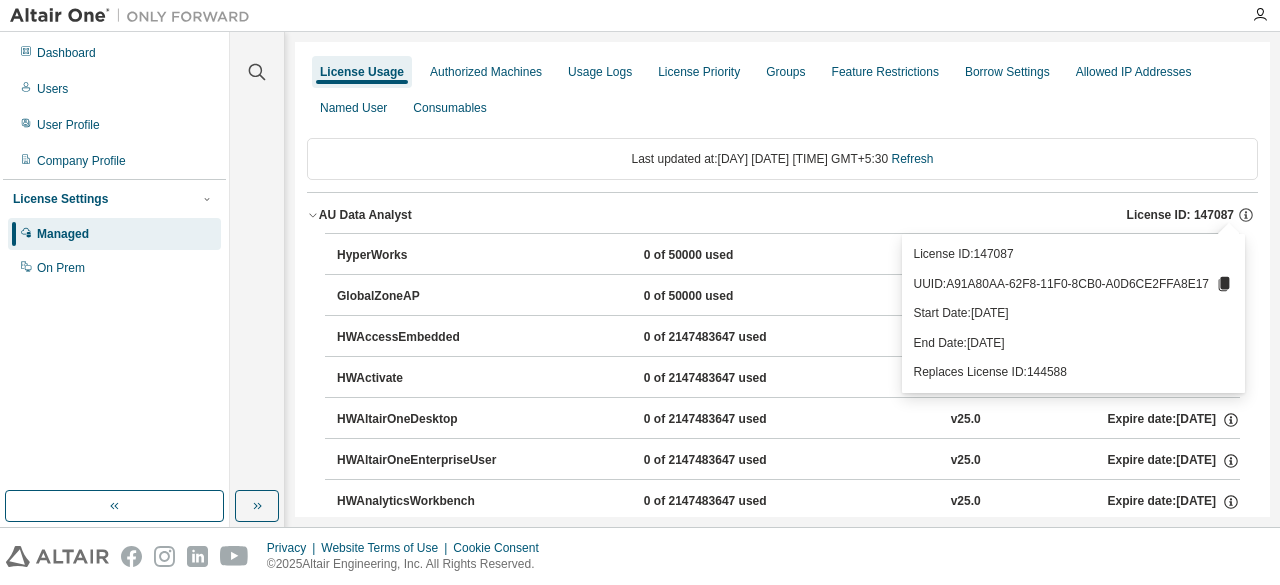 click on "AU Data Analyst License ID: [NUMBER]" at bounding box center [788, 215] 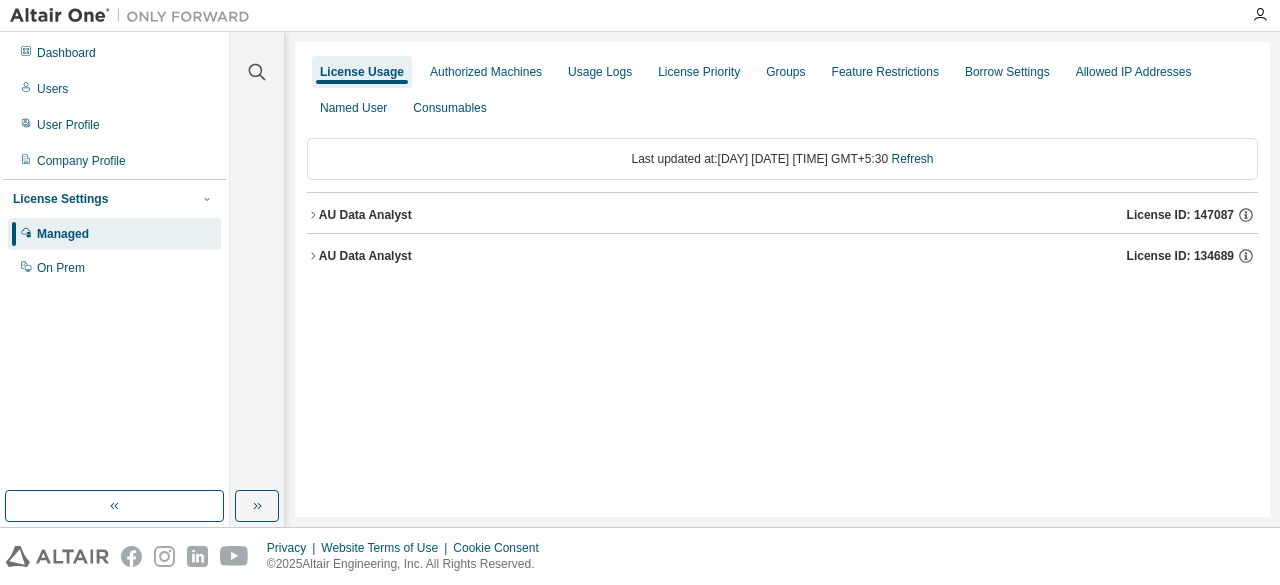 click 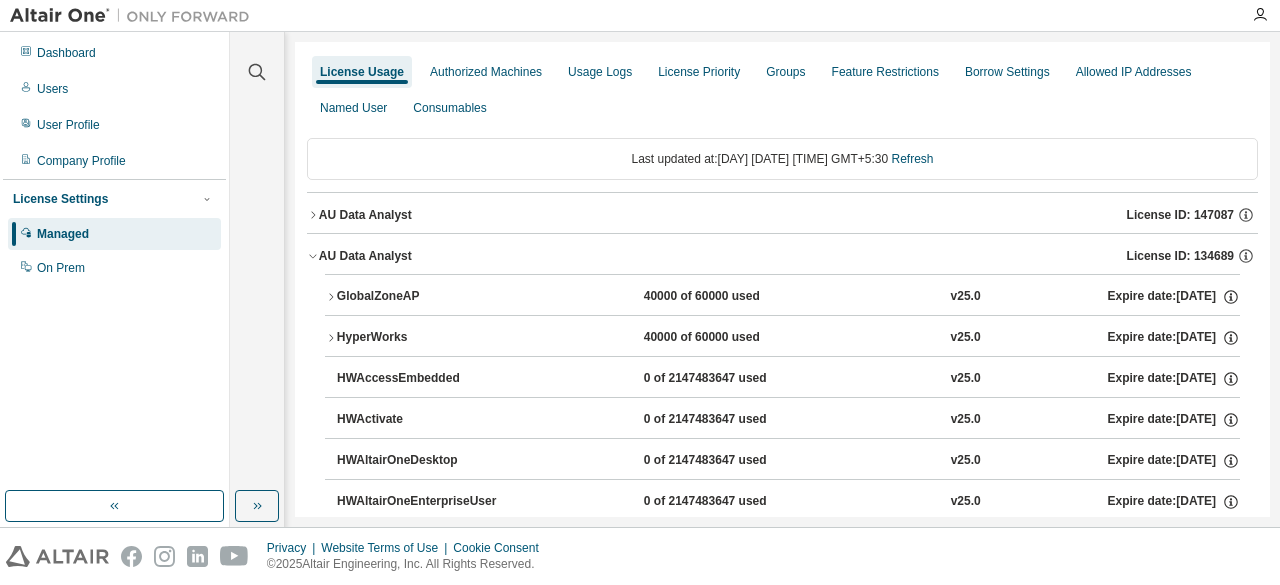 click 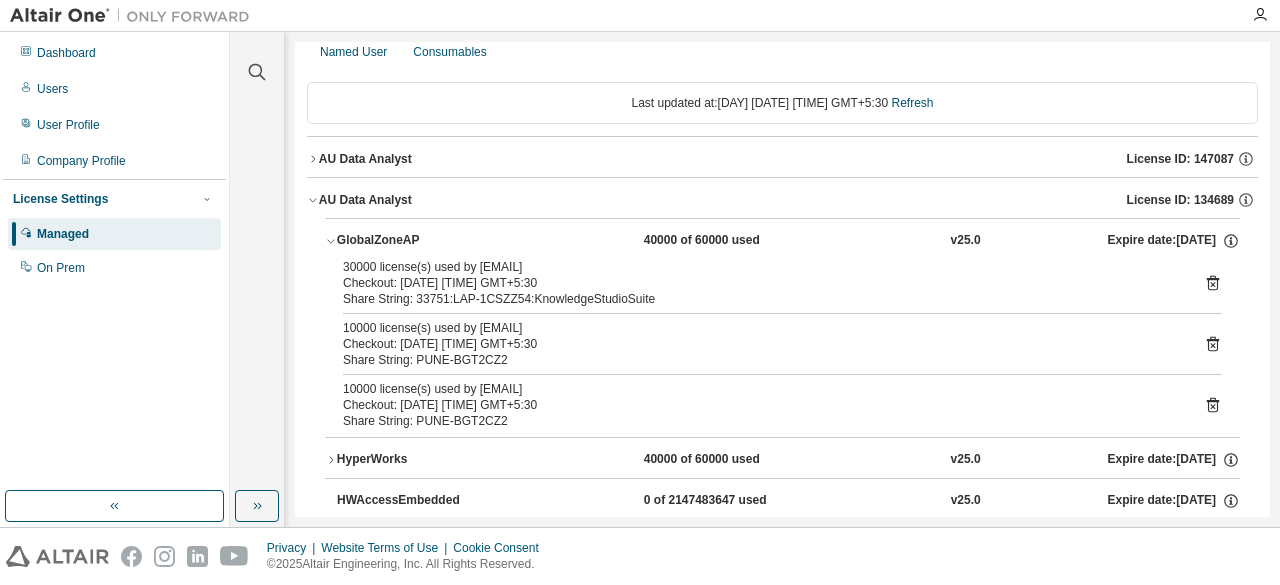 scroll, scrollTop: 100, scrollLeft: 0, axis: vertical 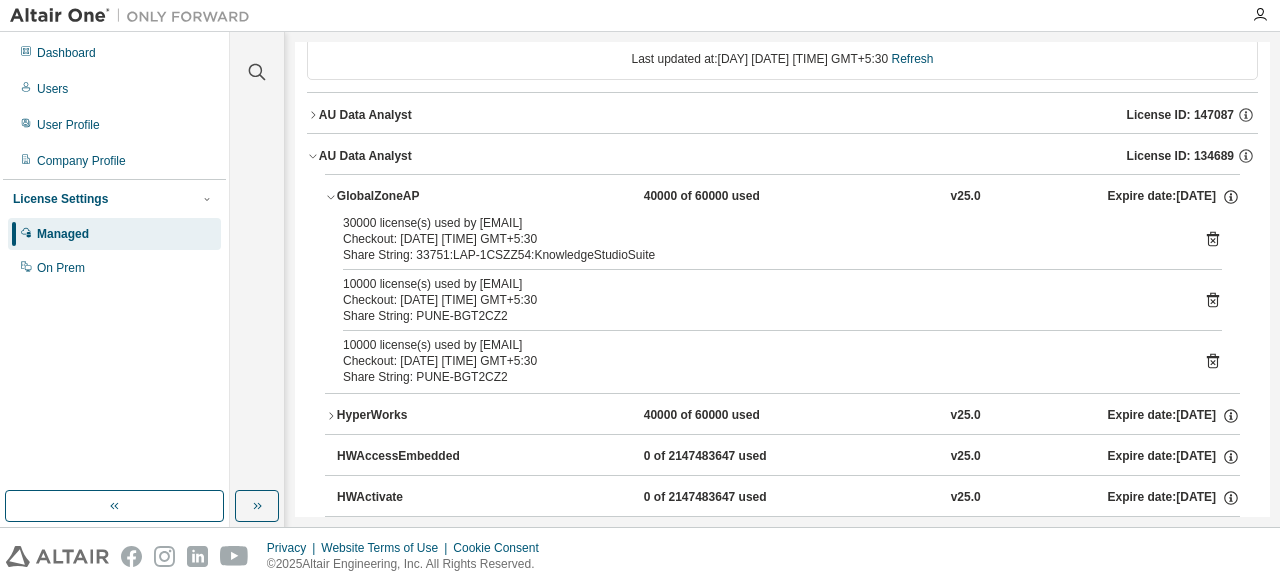 click on "[NUMBER] license(s) used by [NUMBER]@[COMPUTER_NAME]" at bounding box center (758, 223) 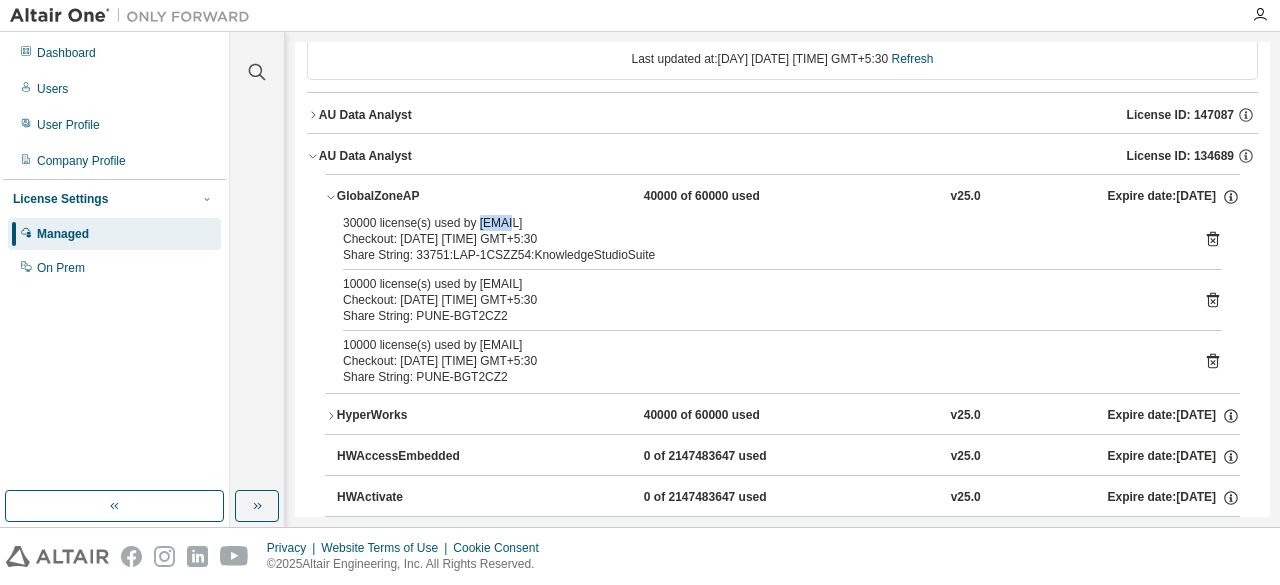 click on "[NUMBER] license(s) used by [NUMBER]@[COMPUTER_NAME]" at bounding box center (758, 223) 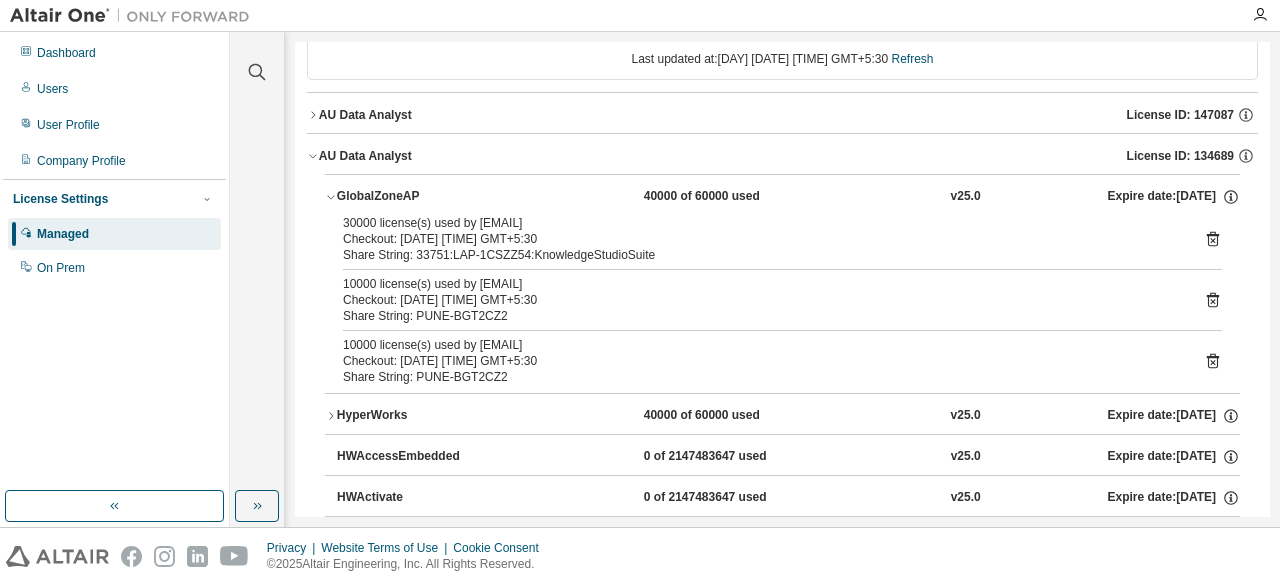 click 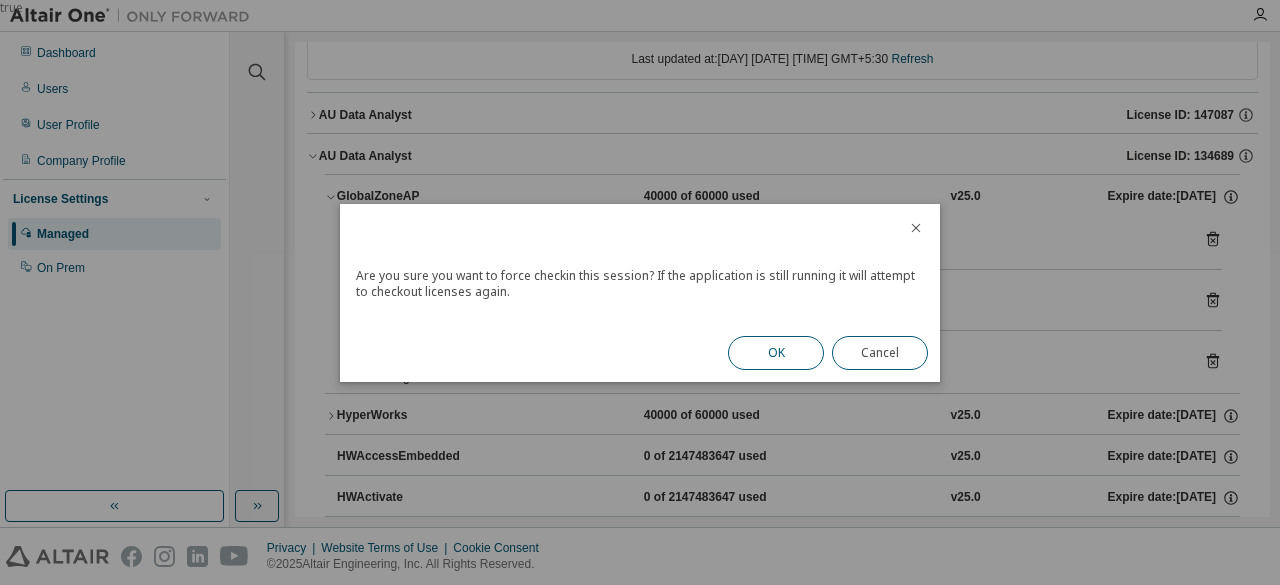 click on "OK" at bounding box center (776, 353) 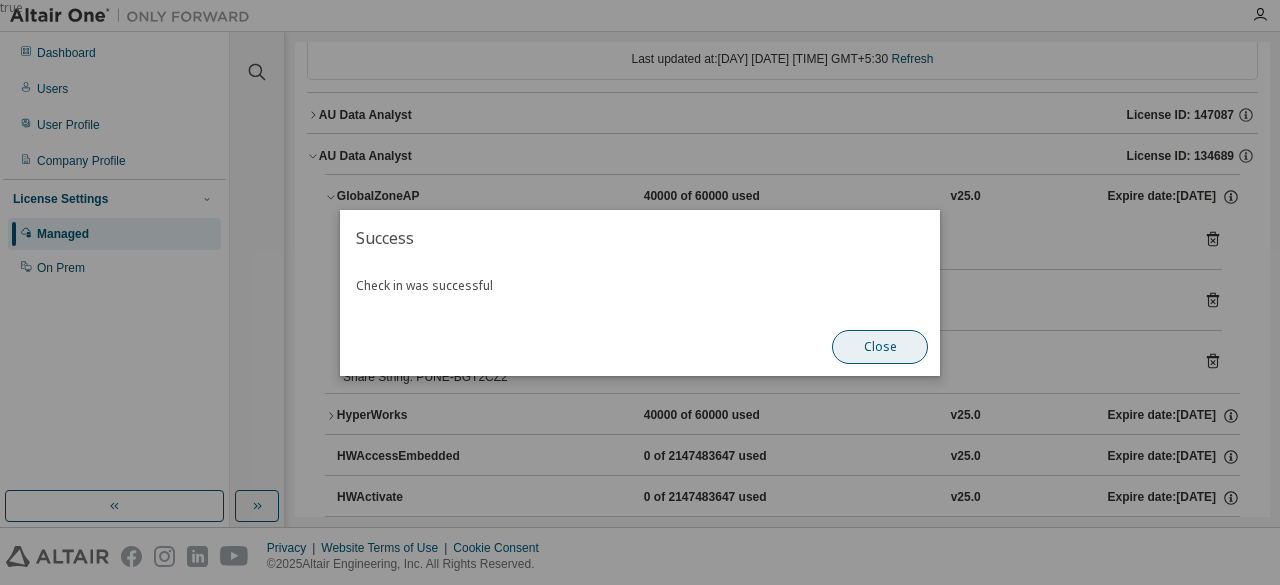 click on "Close" at bounding box center [880, 347] 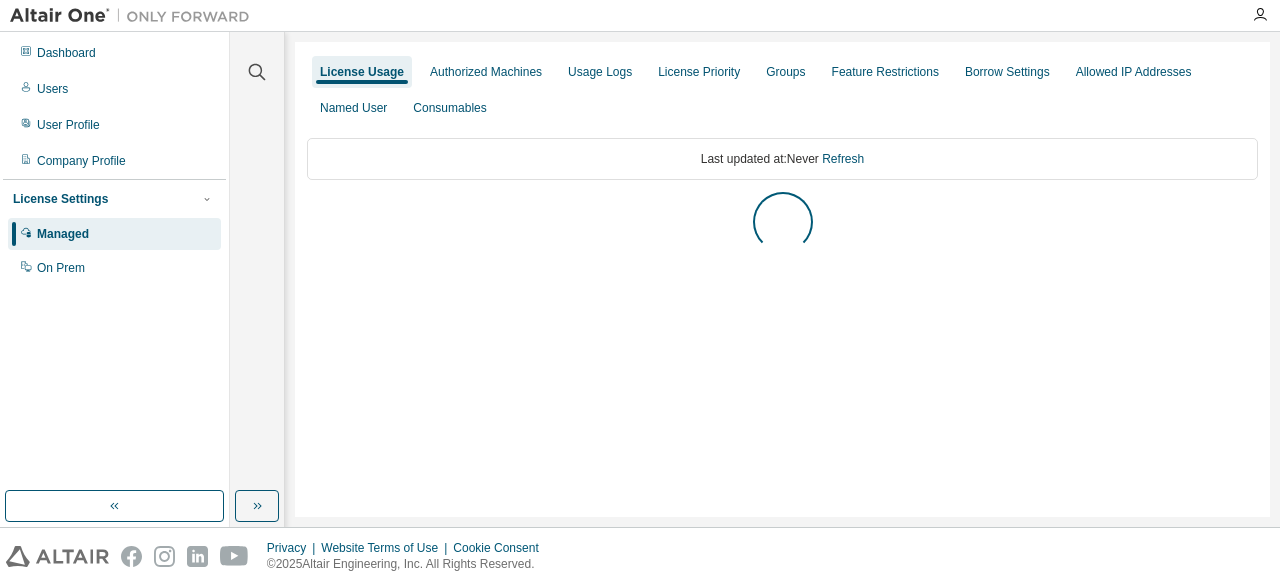 scroll, scrollTop: 0, scrollLeft: 0, axis: both 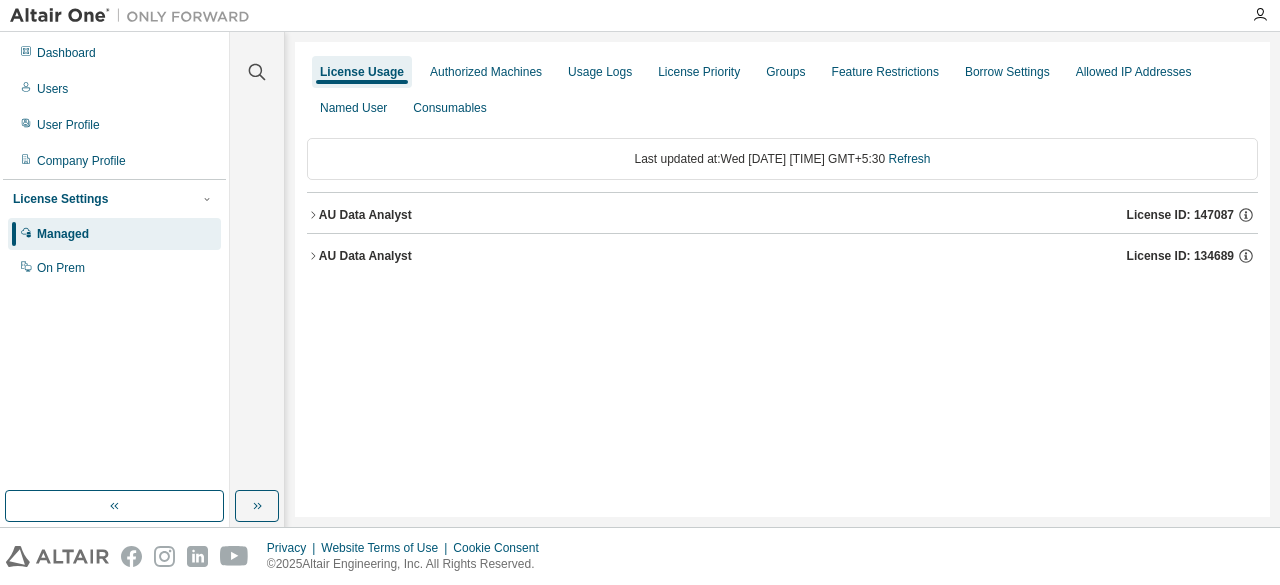 click 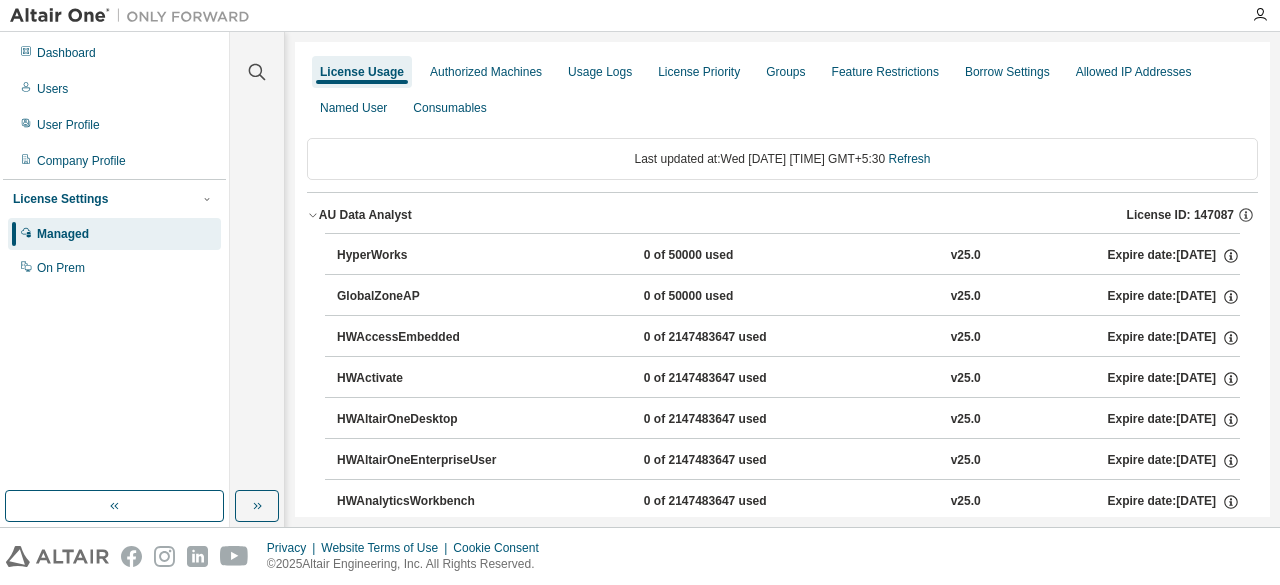 click 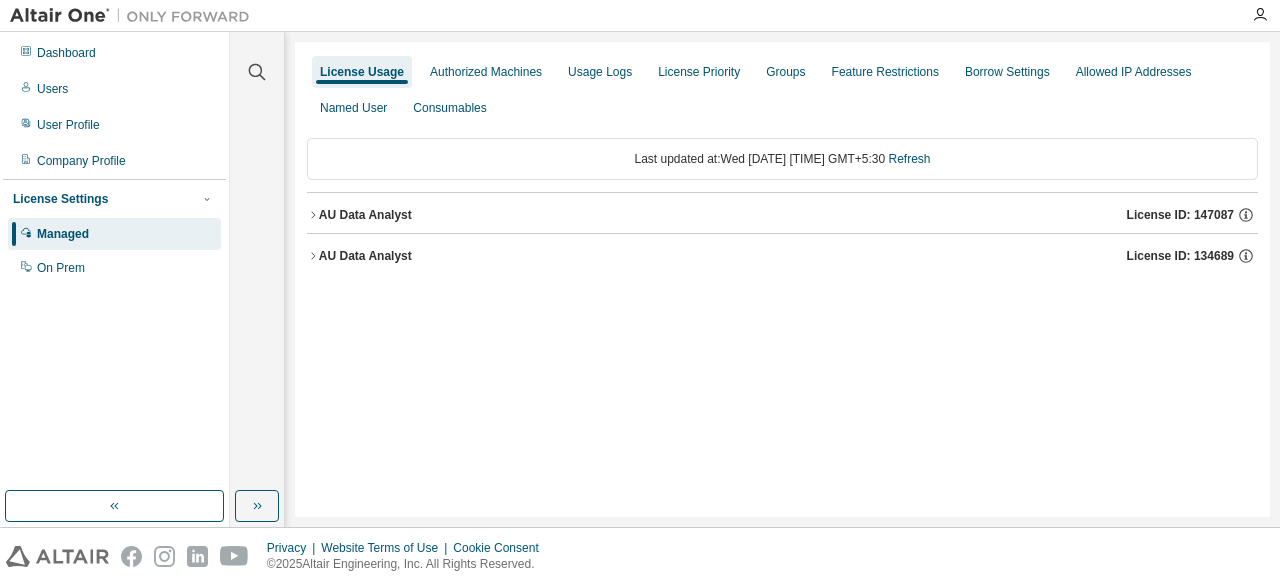 click 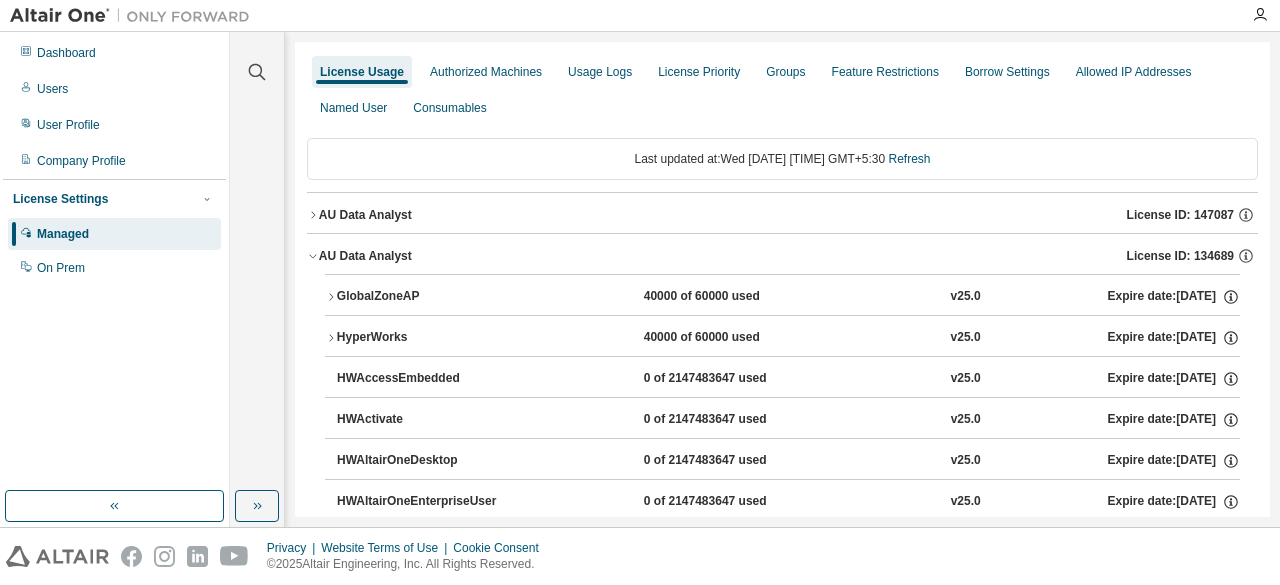 click 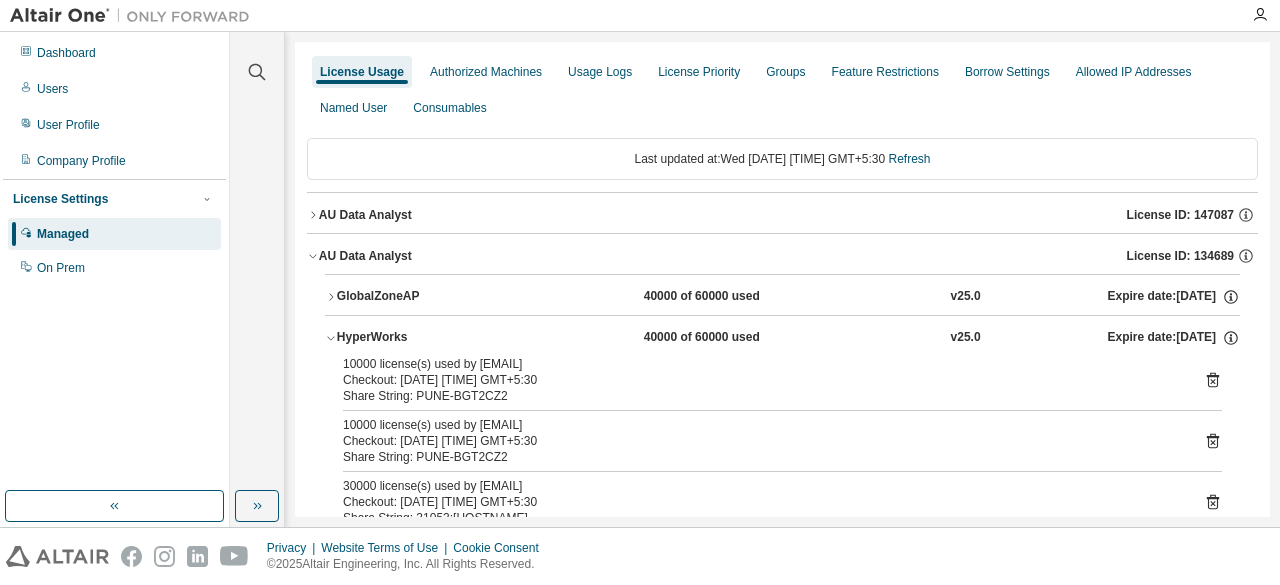 scroll, scrollTop: 100, scrollLeft: 0, axis: vertical 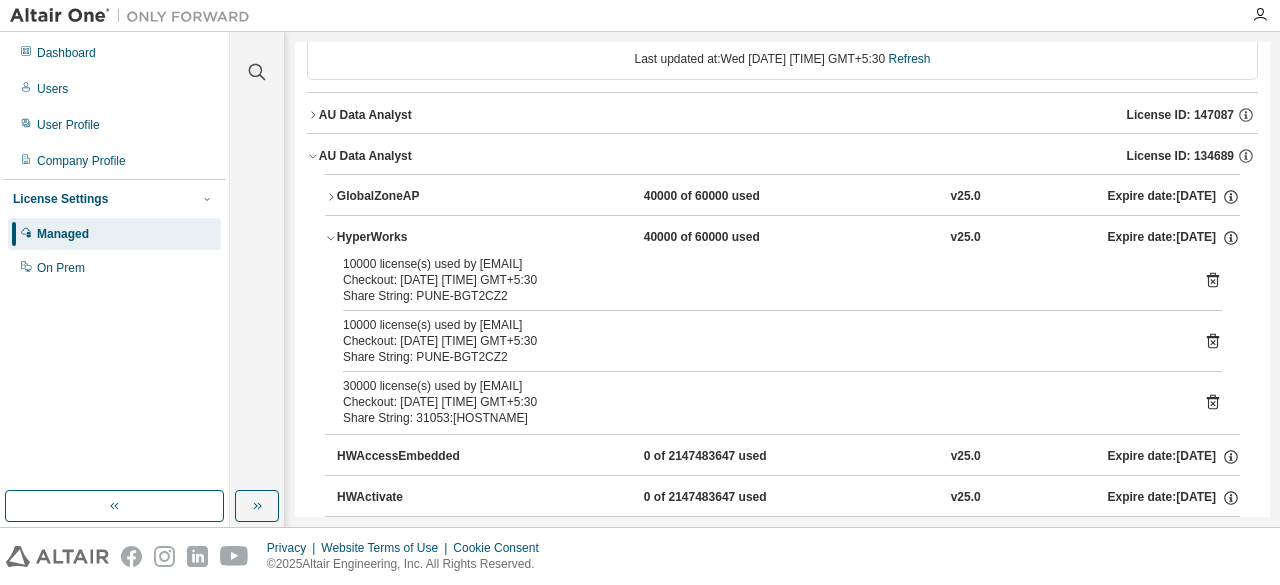 click 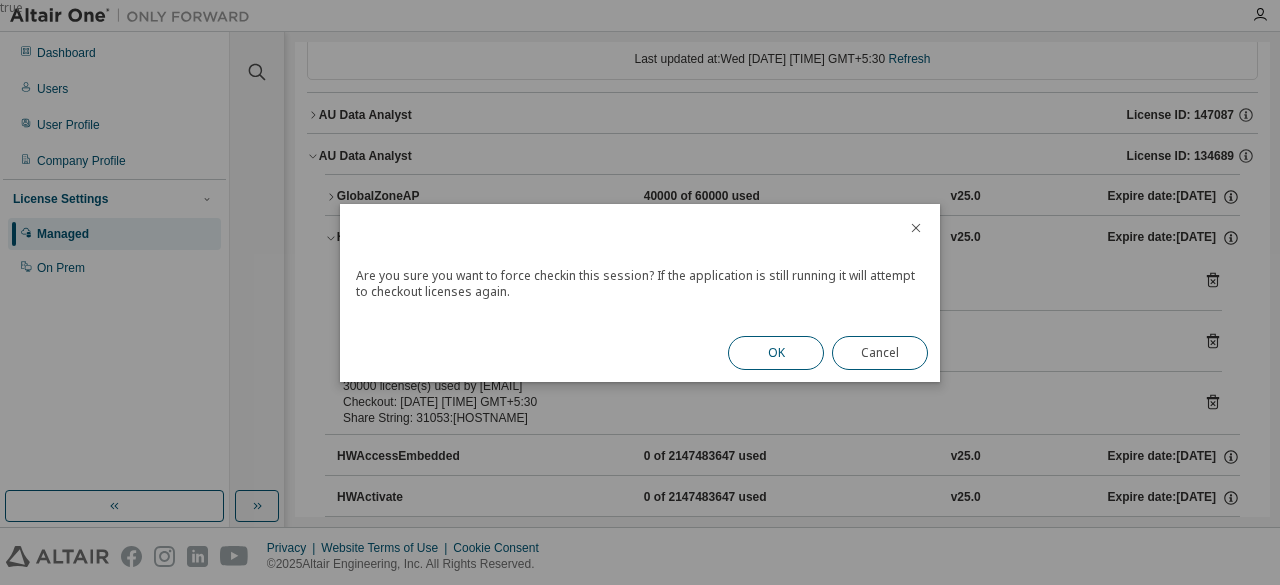 click on "OK" at bounding box center [776, 353] 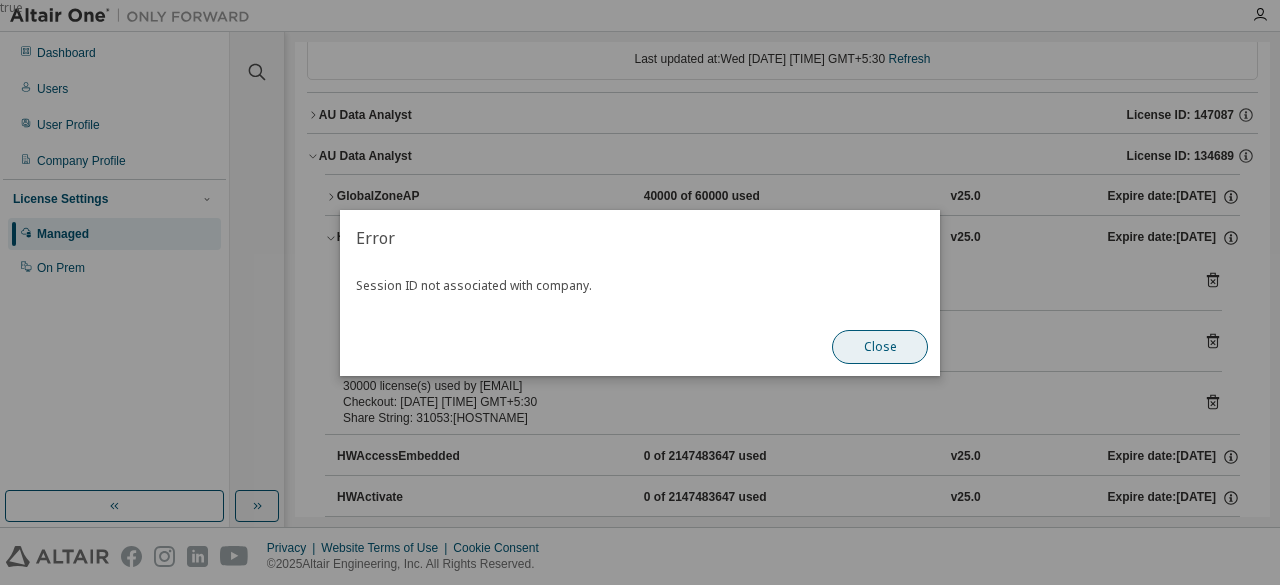 click on "Close" at bounding box center [880, 347] 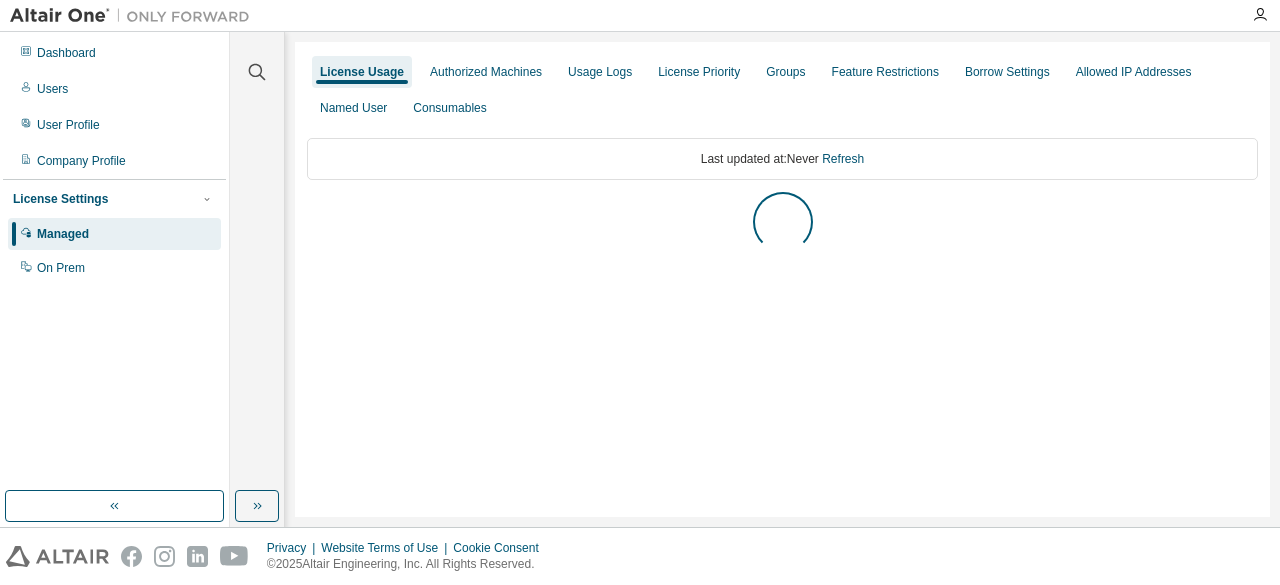 scroll, scrollTop: 0, scrollLeft: 0, axis: both 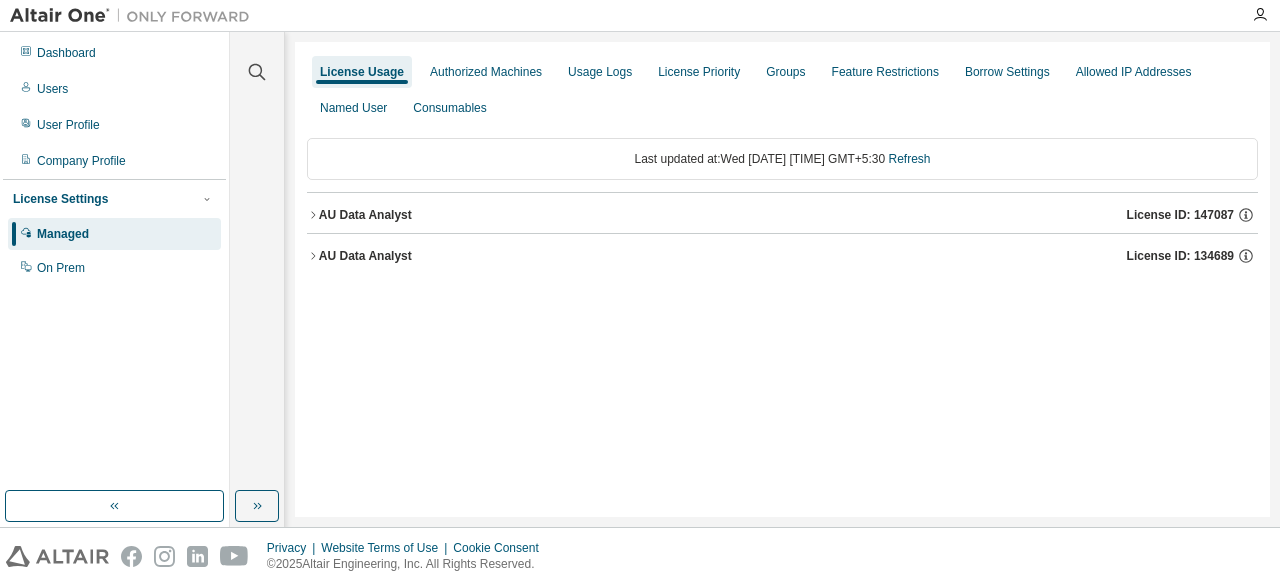 click 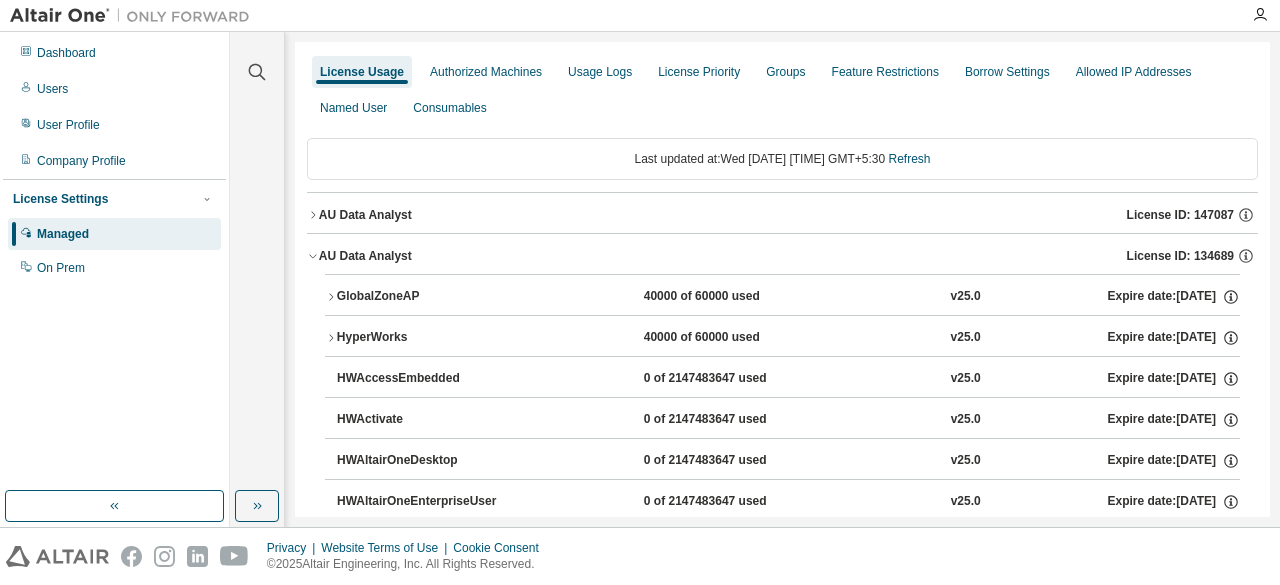 click on "GlobalZoneAP" at bounding box center (427, 297) 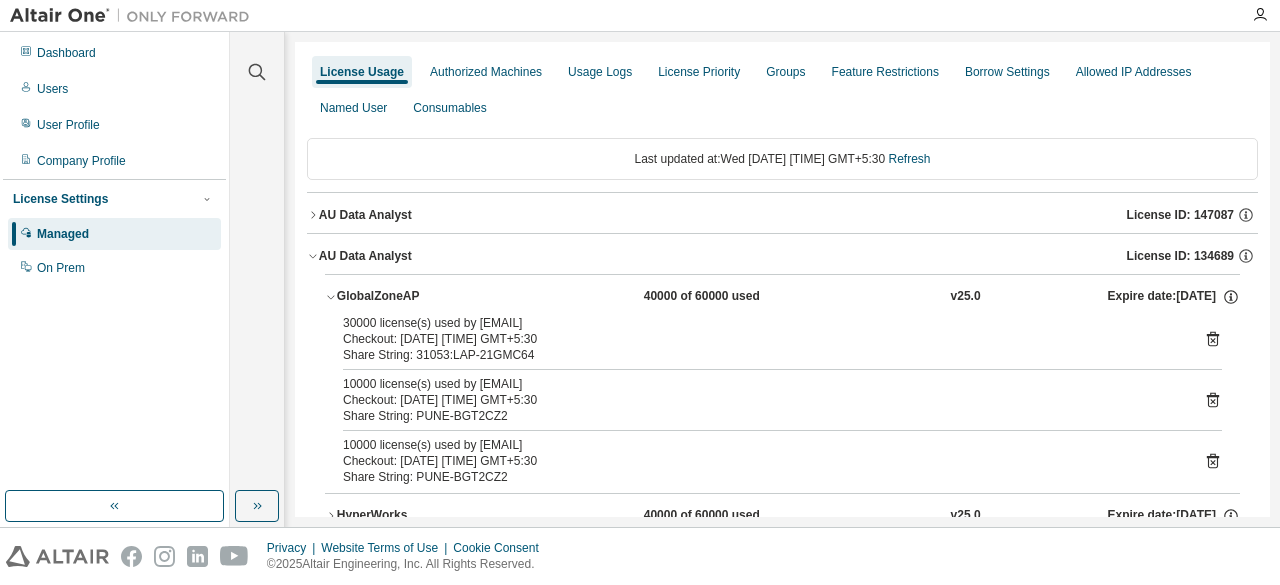 click 